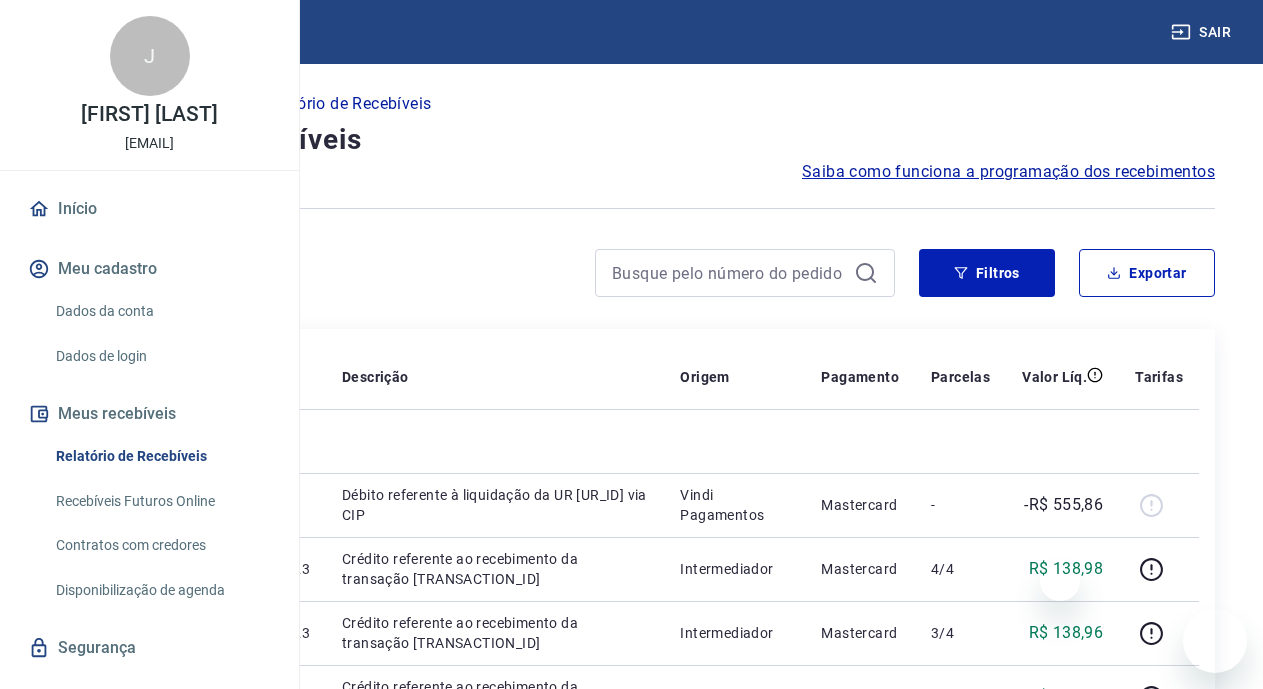 scroll, scrollTop: 114, scrollLeft: 0, axis: vertical 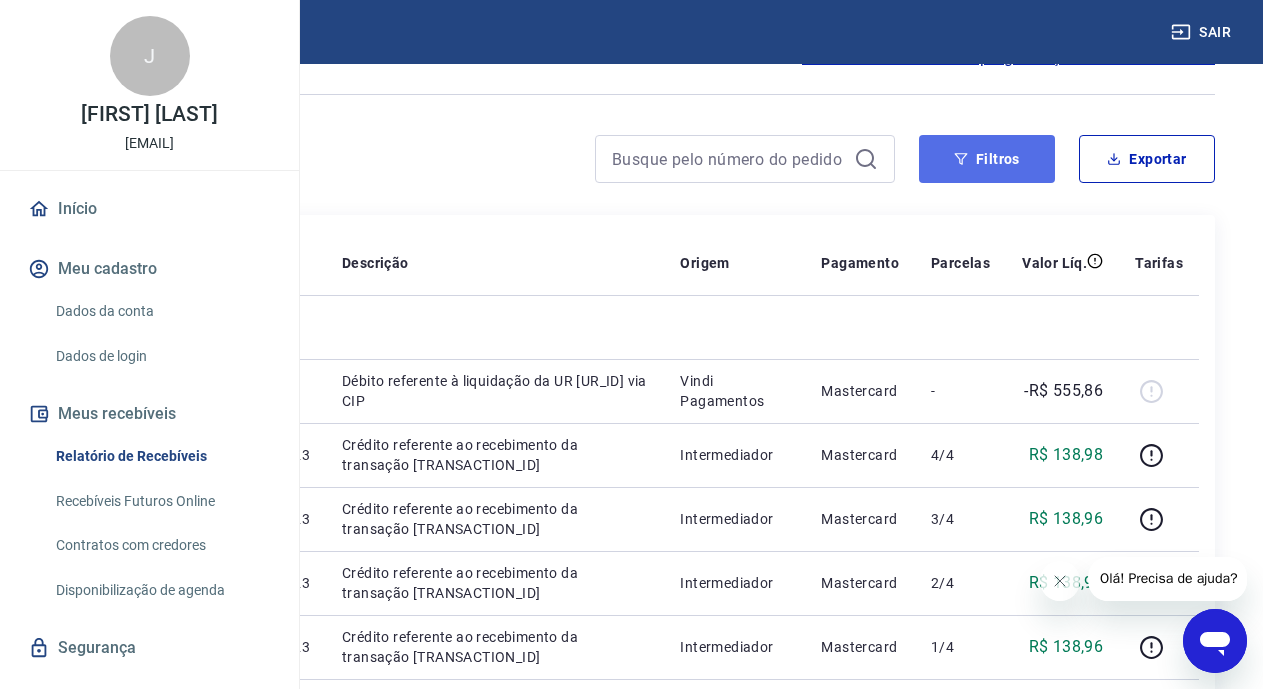 click on "Filtros" at bounding box center (987, 159) 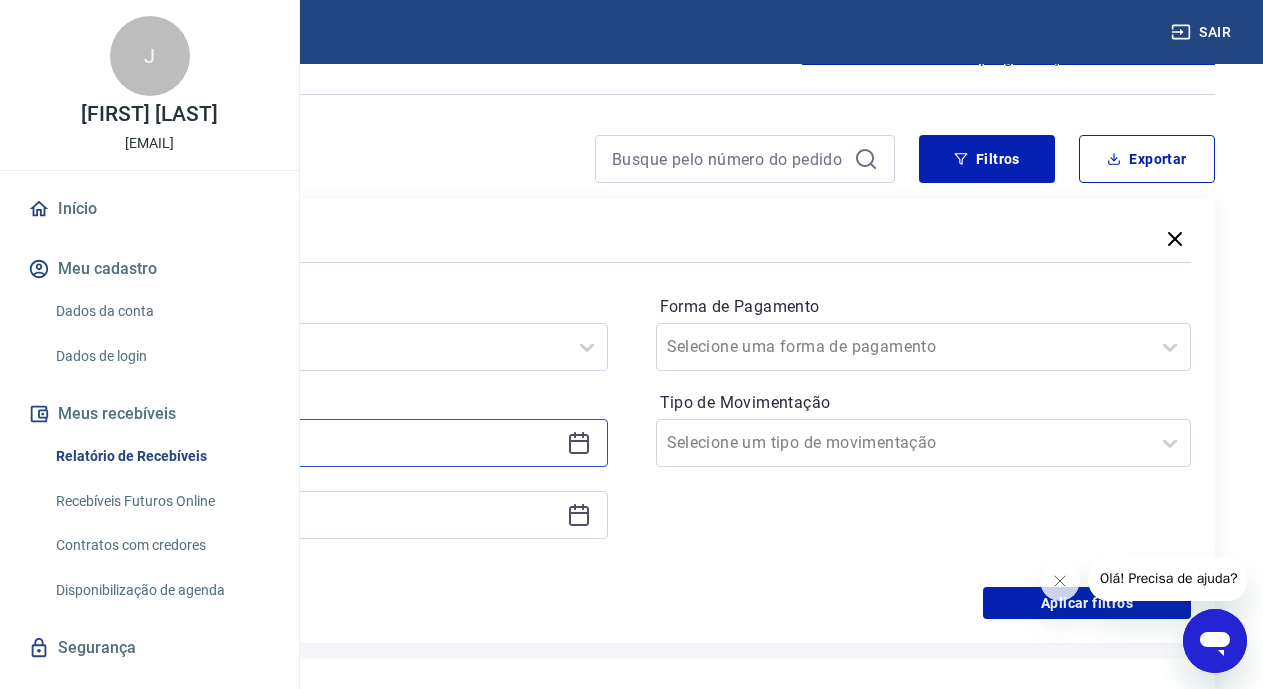 click on "31/07/2025" at bounding box center (324, 443) 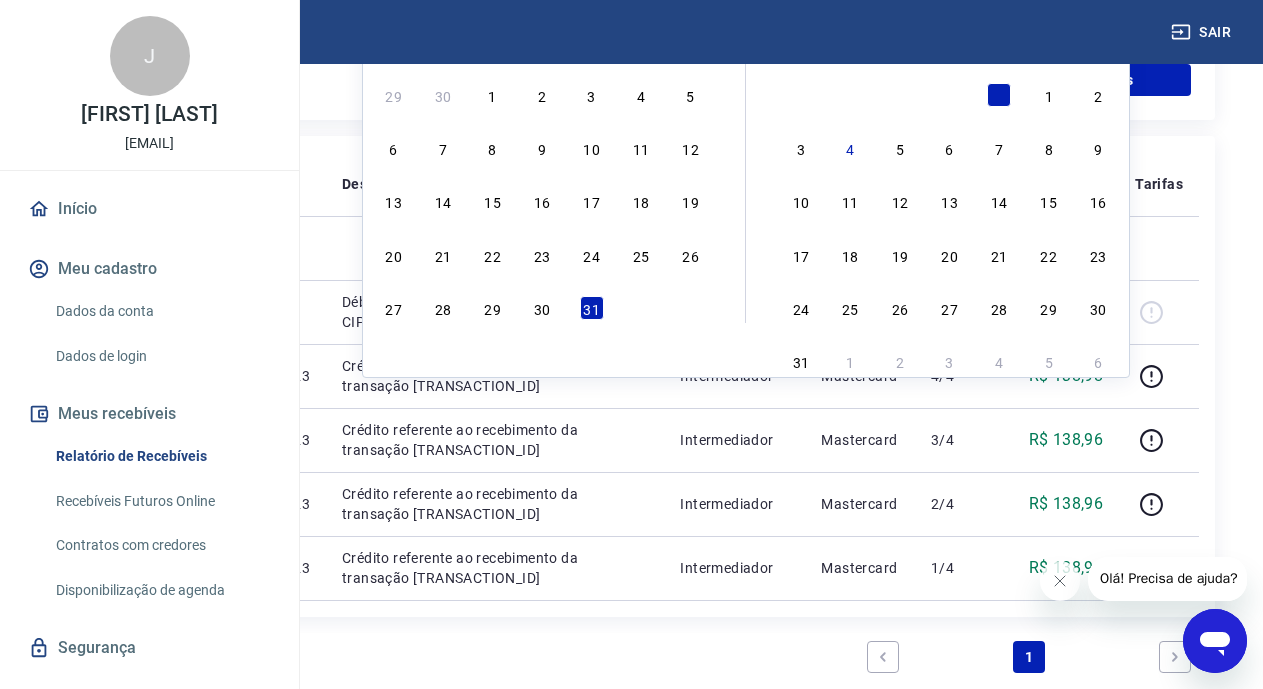scroll, scrollTop: 646, scrollLeft: 0, axis: vertical 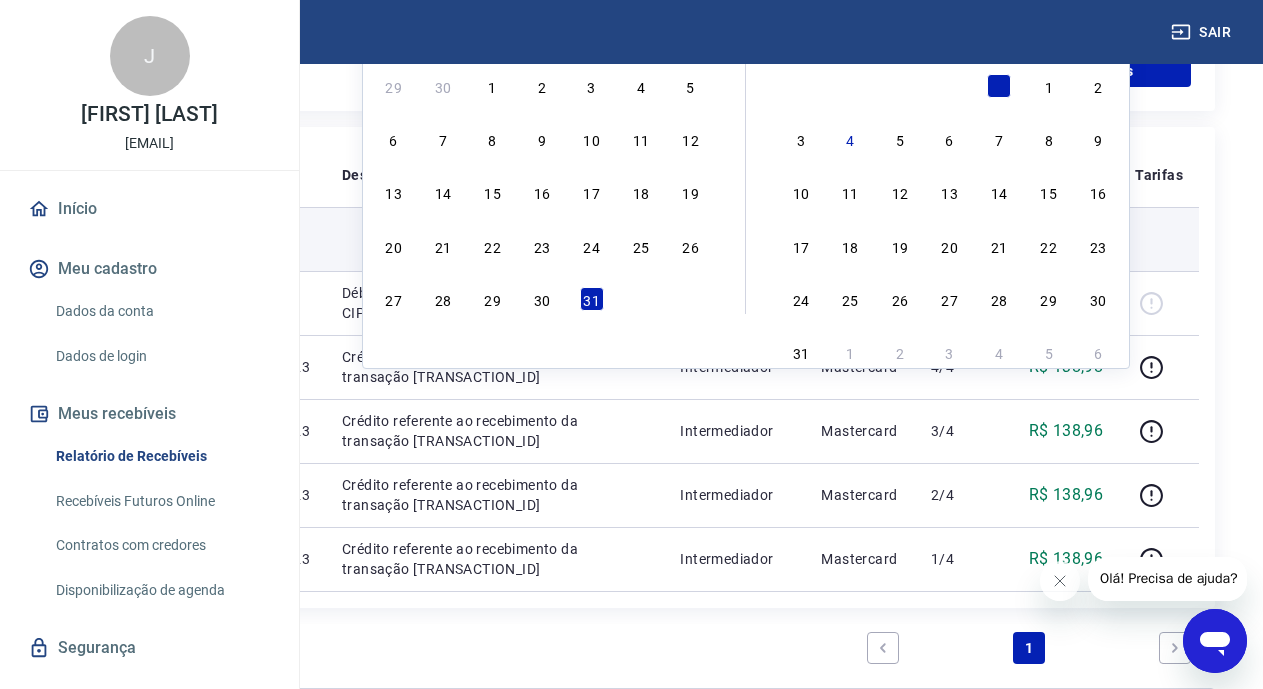 drag, startPoint x: 496, startPoint y: 304, endPoint x: 1076, endPoint y: 260, distance: 581.66656 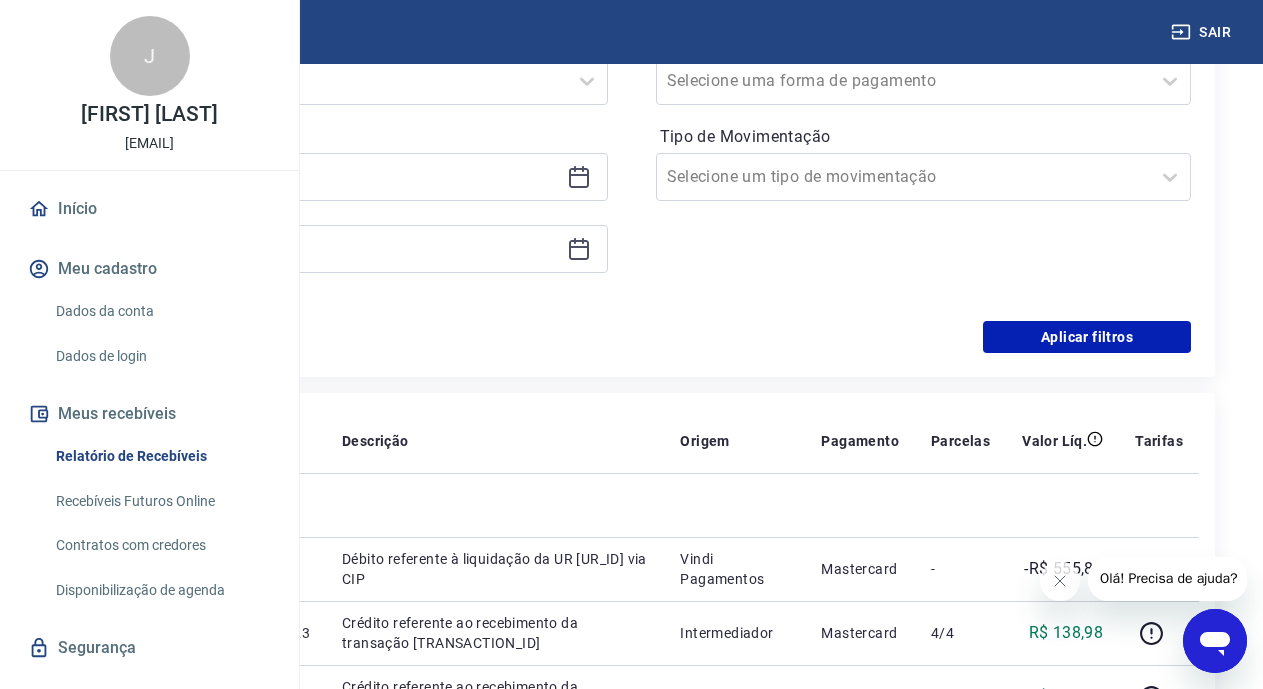 scroll, scrollTop: 366, scrollLeft: 0, axis: vertical 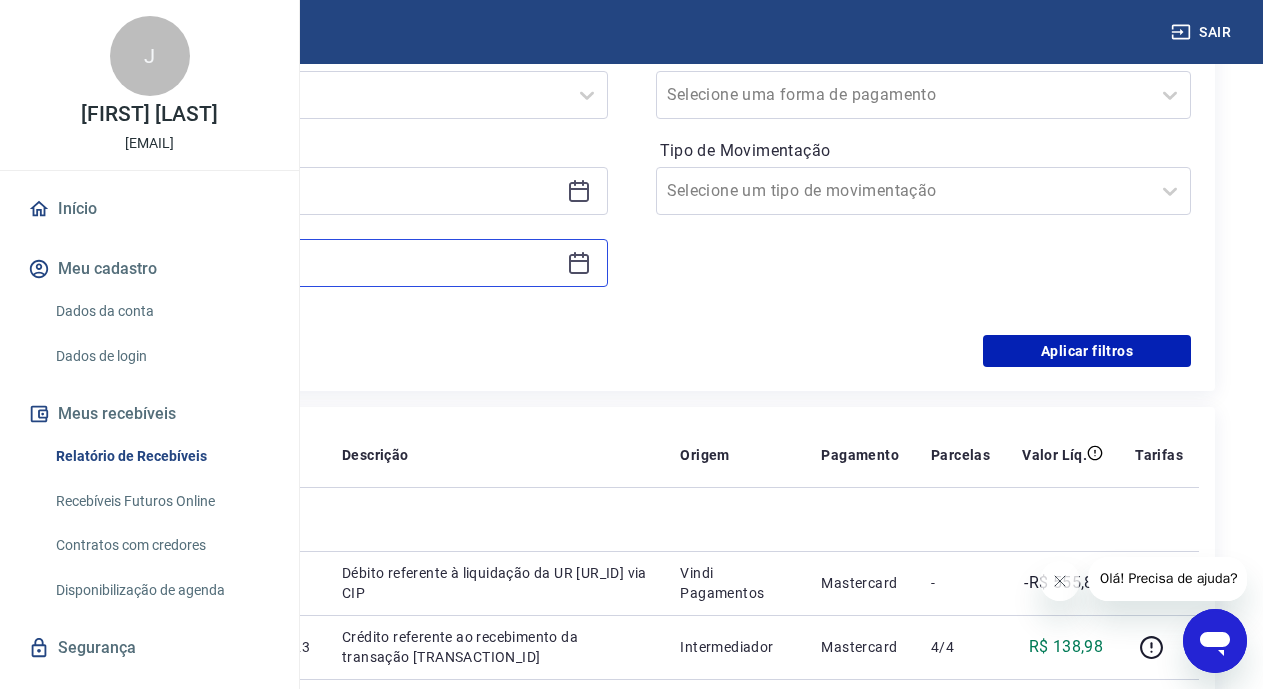click on "31/07/2025" at bounding box center [324, 263] 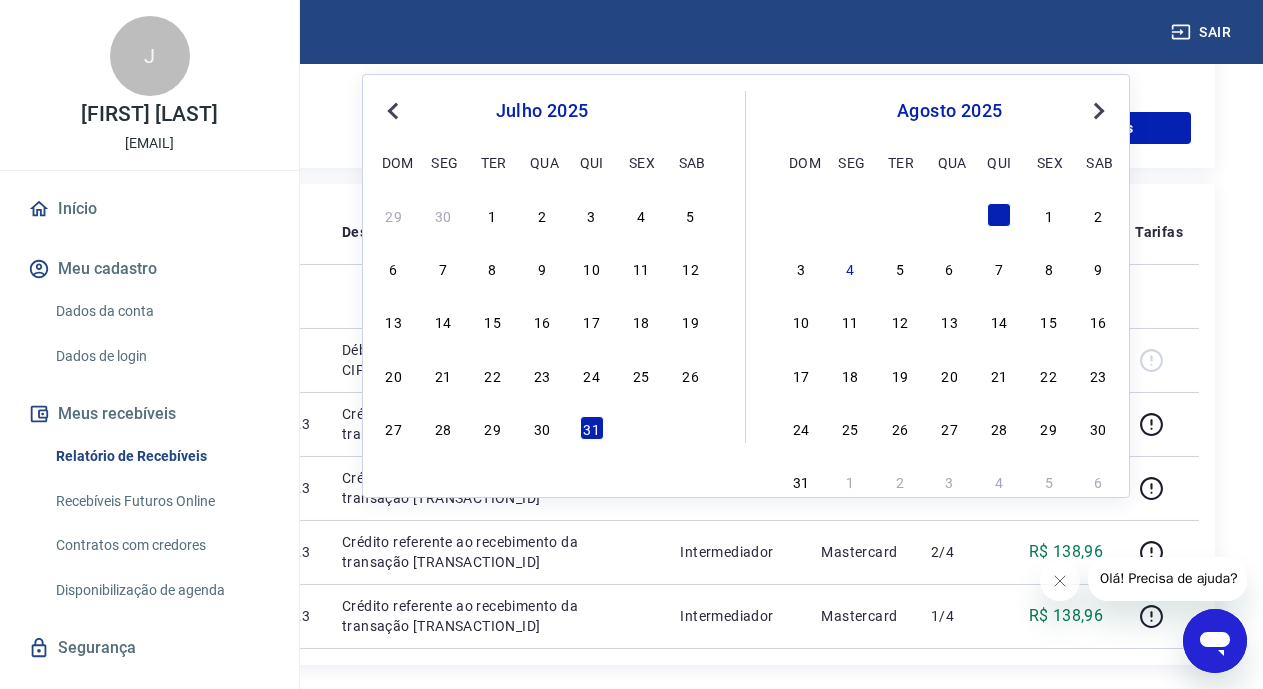 scroll, scrollTop: 595, scrollLeft: 0, axis: vertical 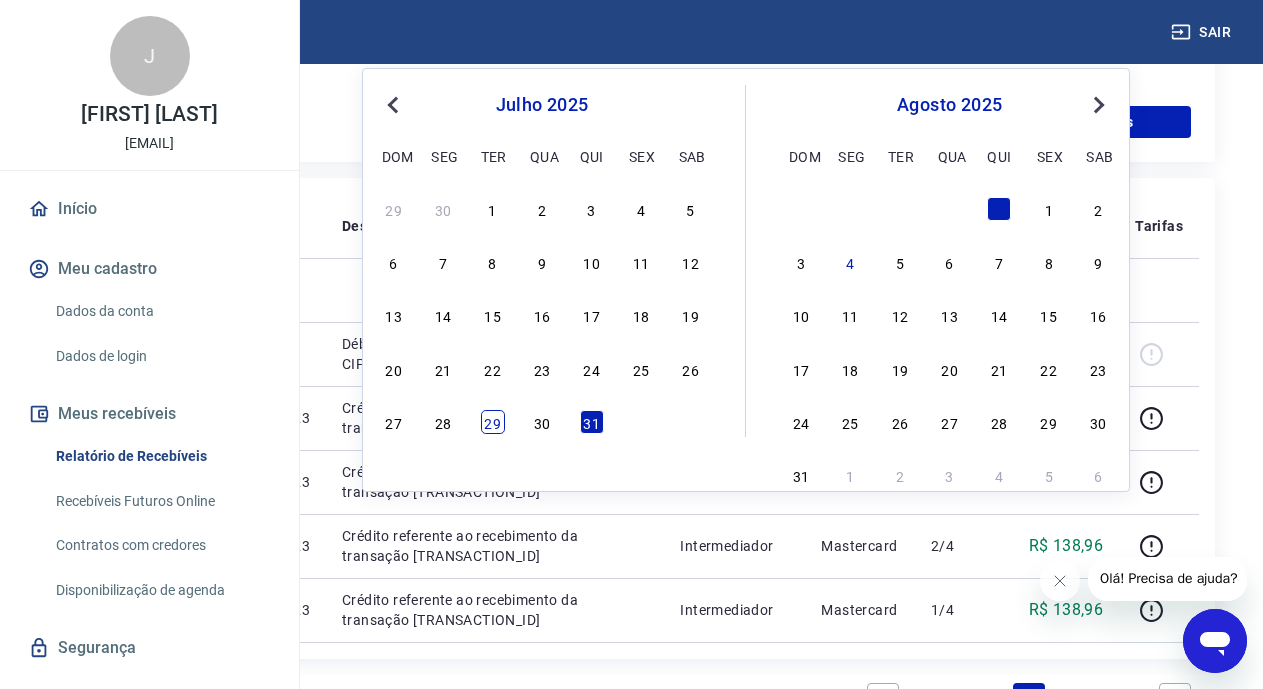 click on "29" at bounding box center (493, 422) 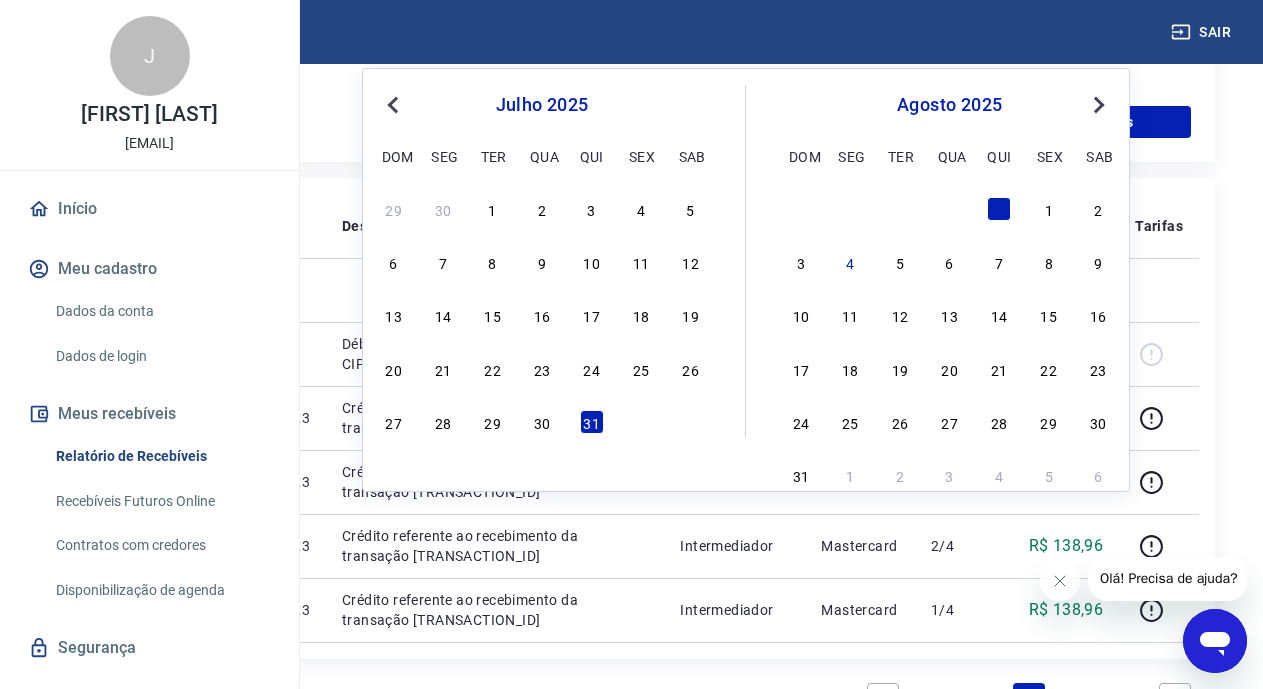 type on "29/07/2025" 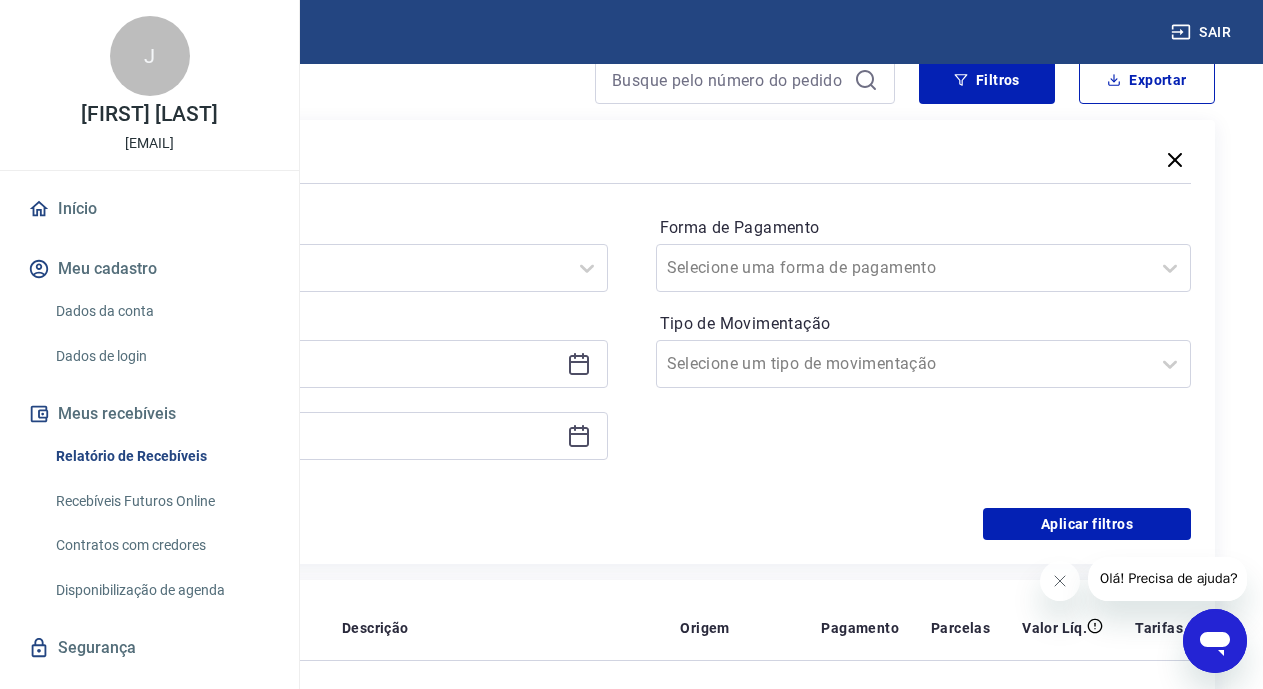 scroll, scrollTop: 165, scrollLeft: 0, axis: vertical 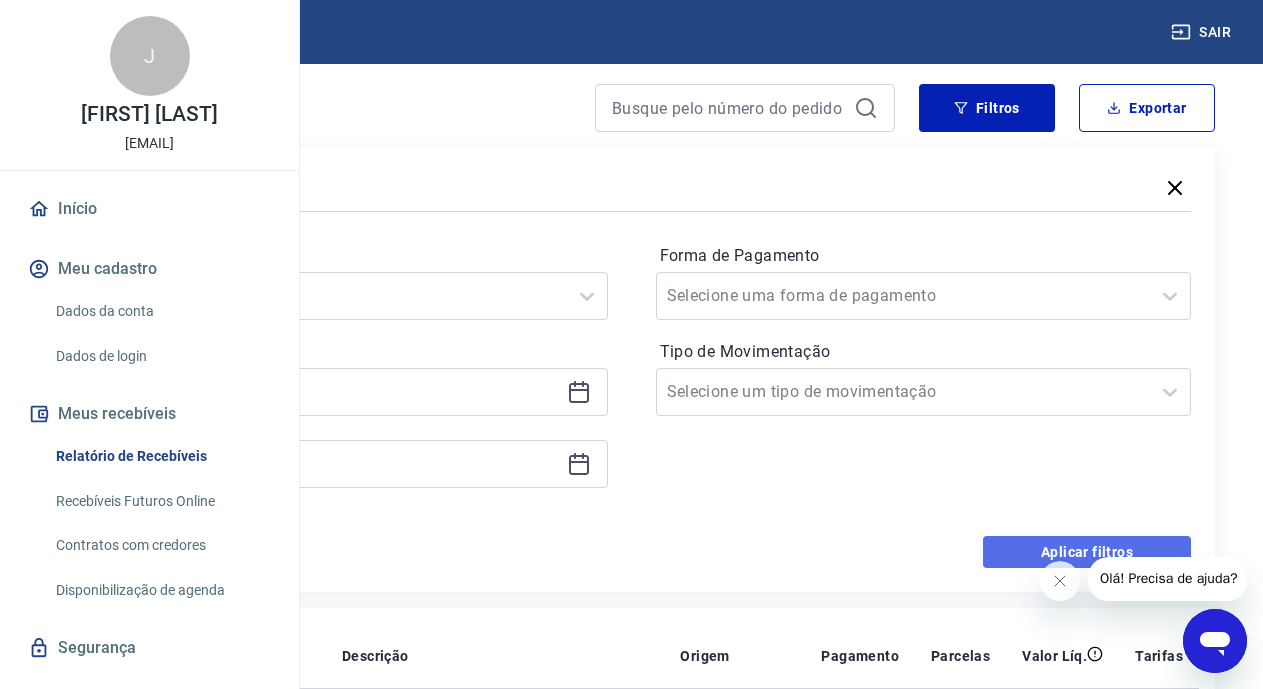 click on "Aplicar filtros" at bounding box center [1087, 552] 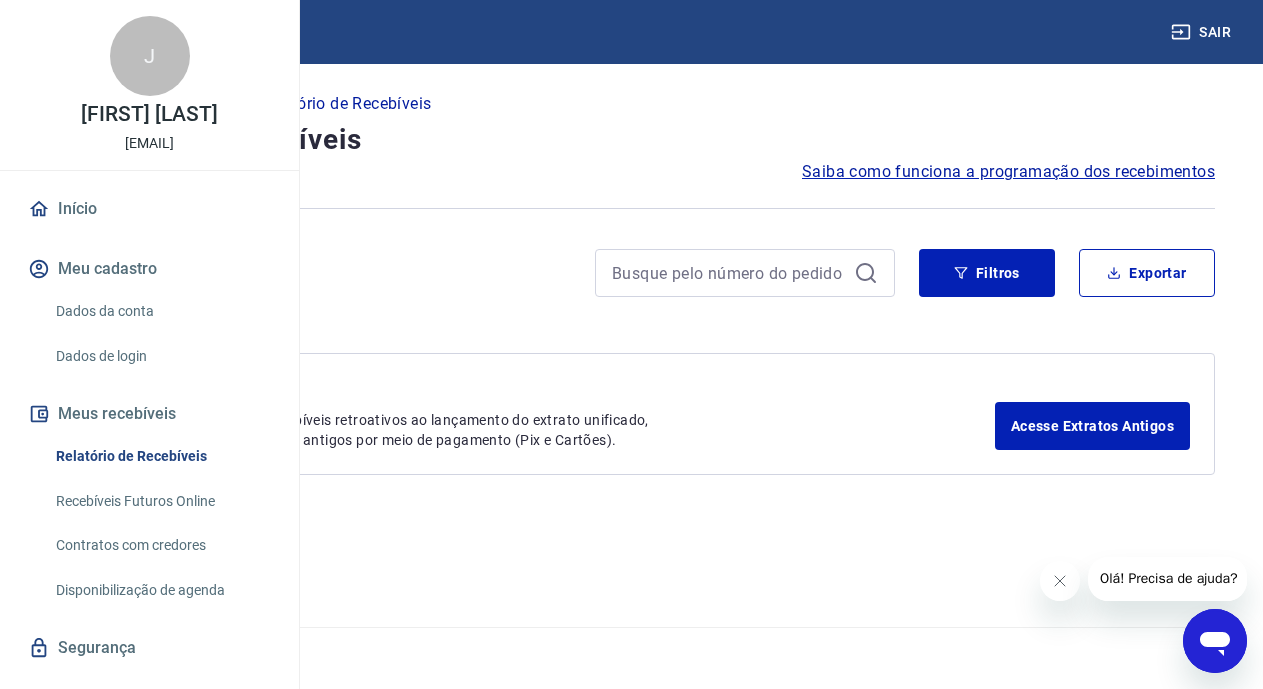 scroll, scrollTop: 0, scrollLeft: 0, axis: both 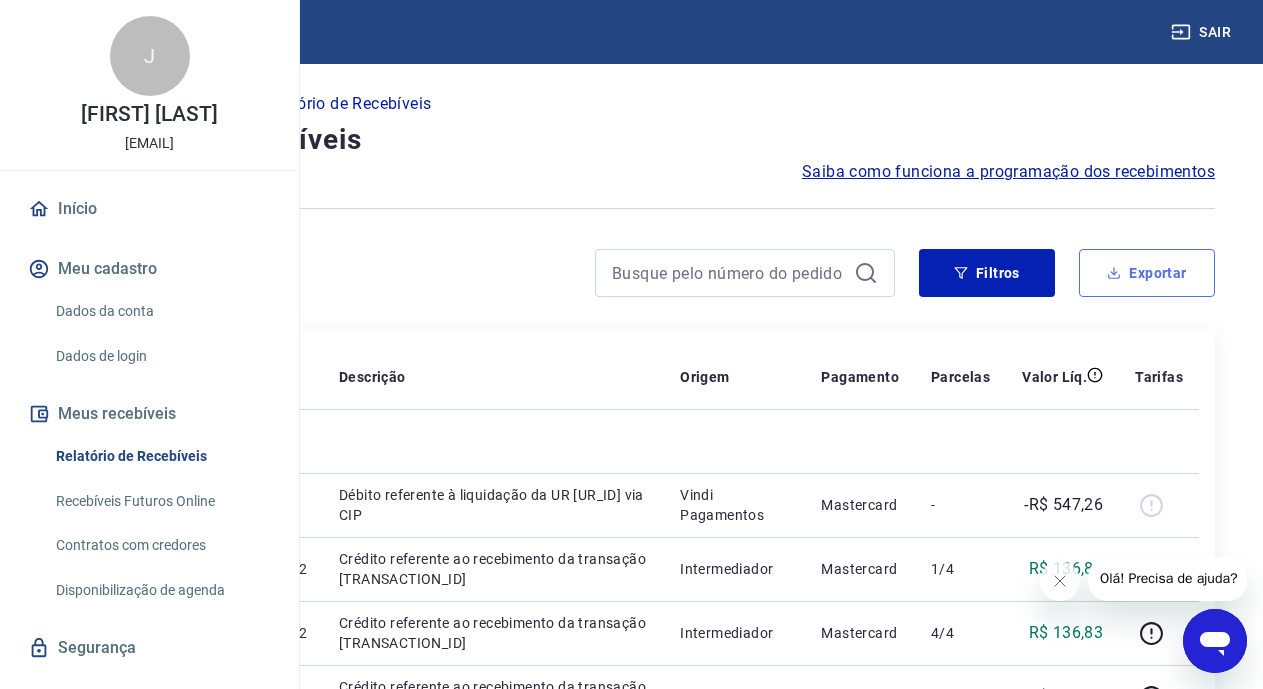 click on "Exportar" at bounding box center [1147, 273] 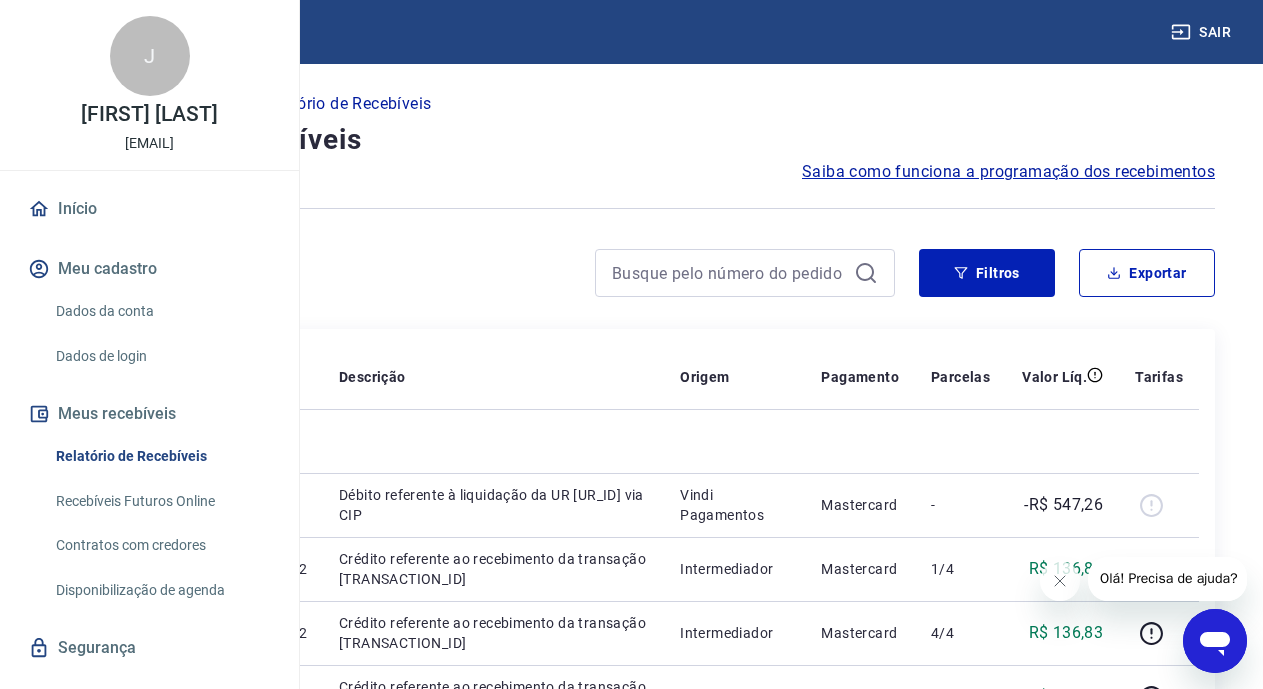 type on "29/07/2025" 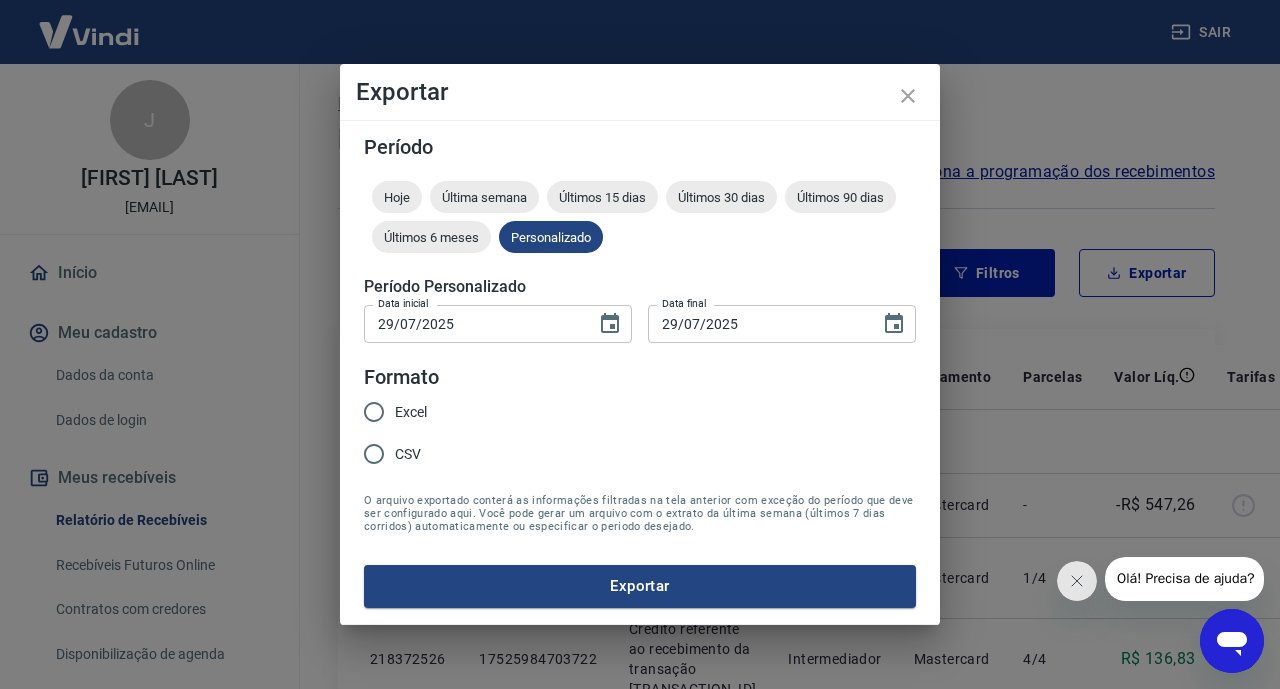 click on "Excel" at bounding box center (374, 412) 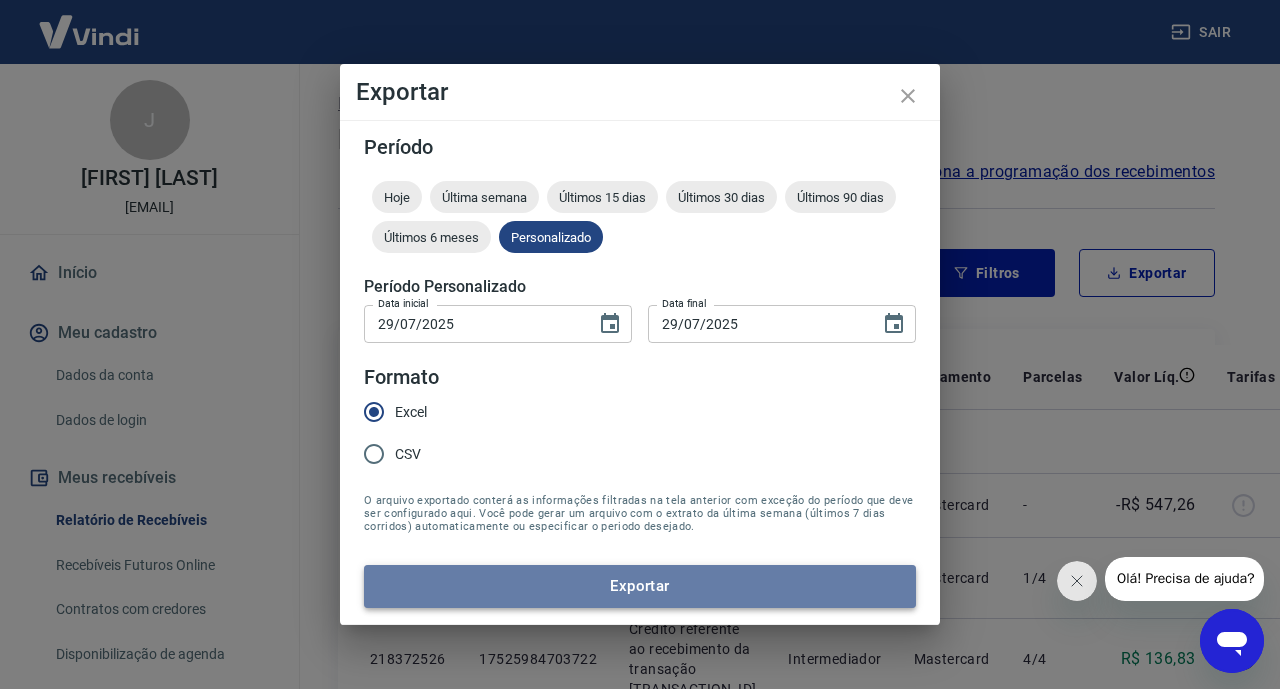 click on "Exportar" at bounding box center [640, 586] 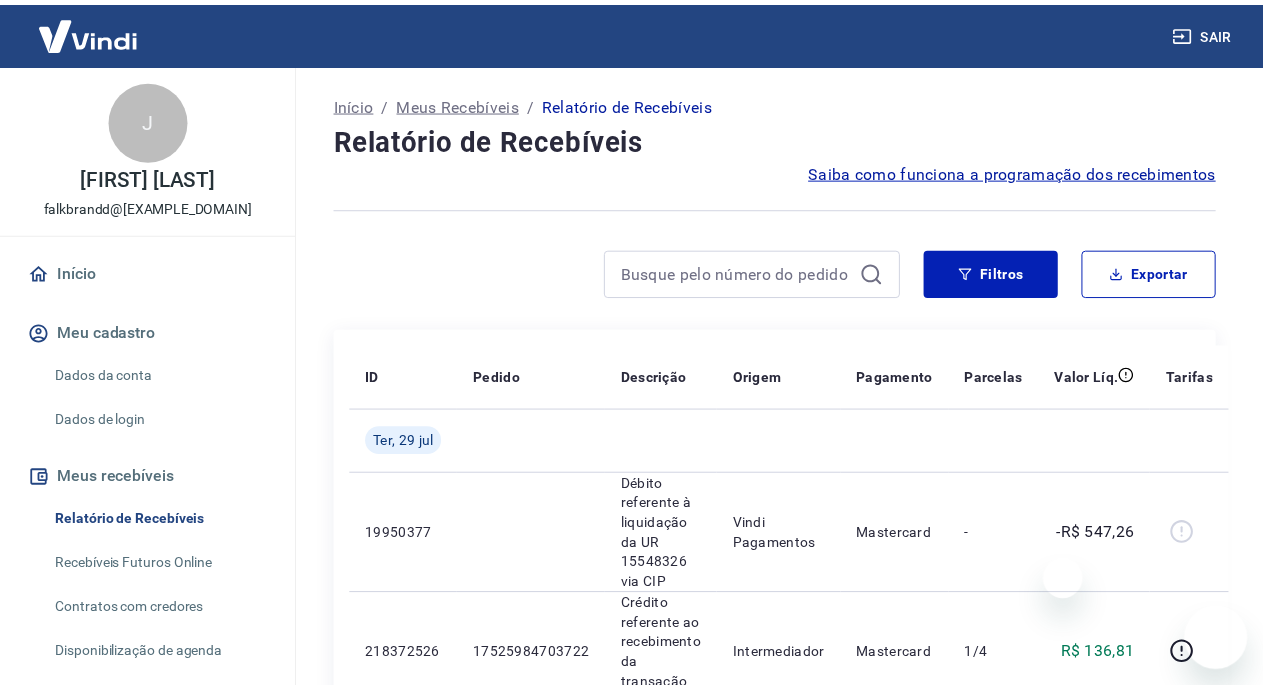 scroll, scrollTop: 0, scrollLeft: 0, axis: both 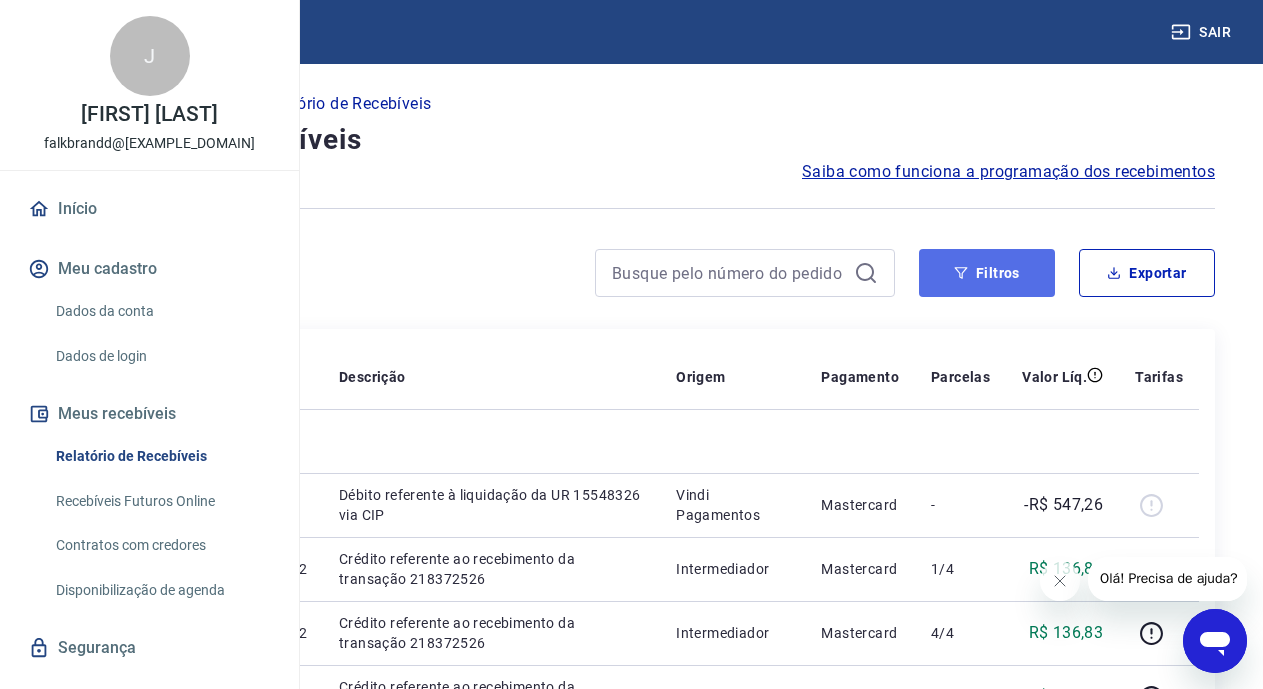 click on "Filtros" at bounding box center [987, 273] 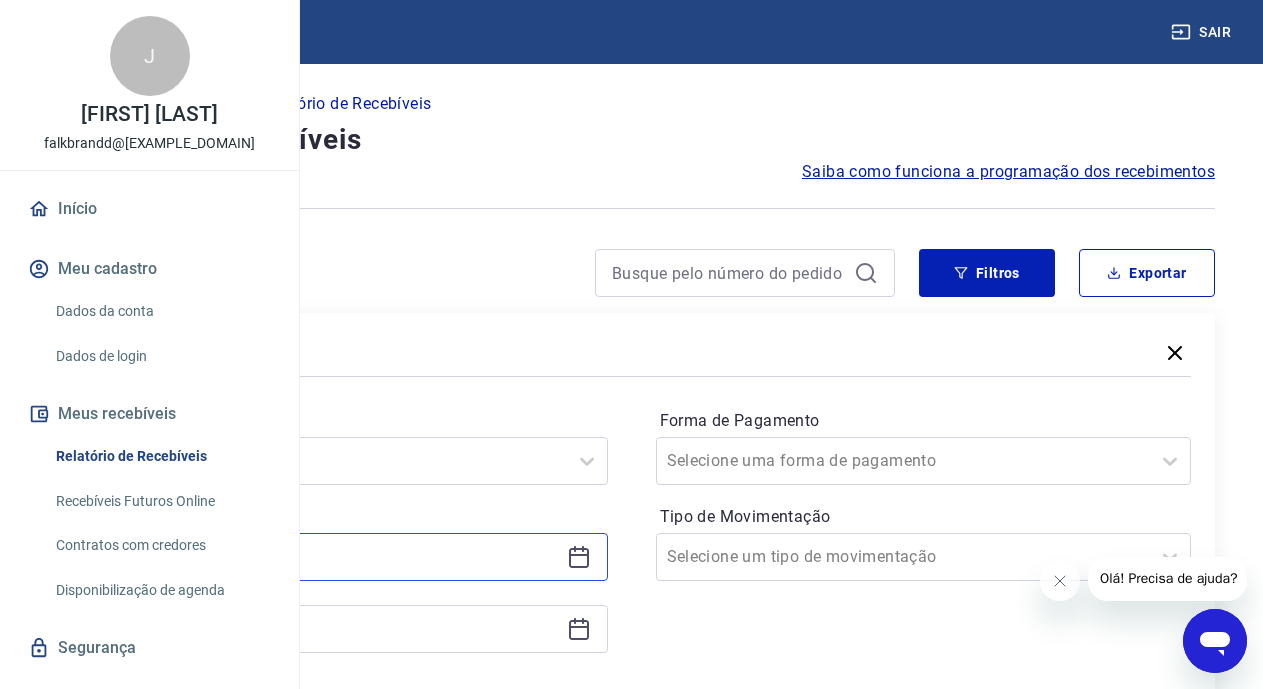 click on "29/07/2025" at bounding box center [324, 557] 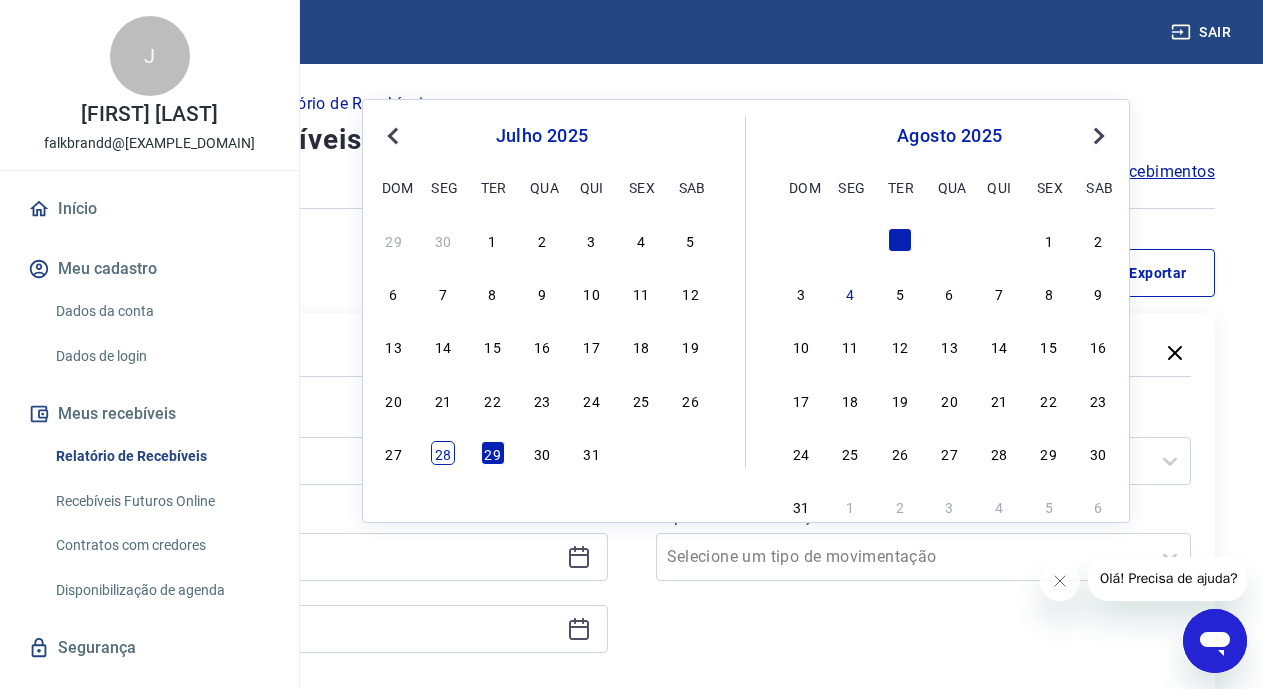 click on "28" at bounding box center (443, 453) 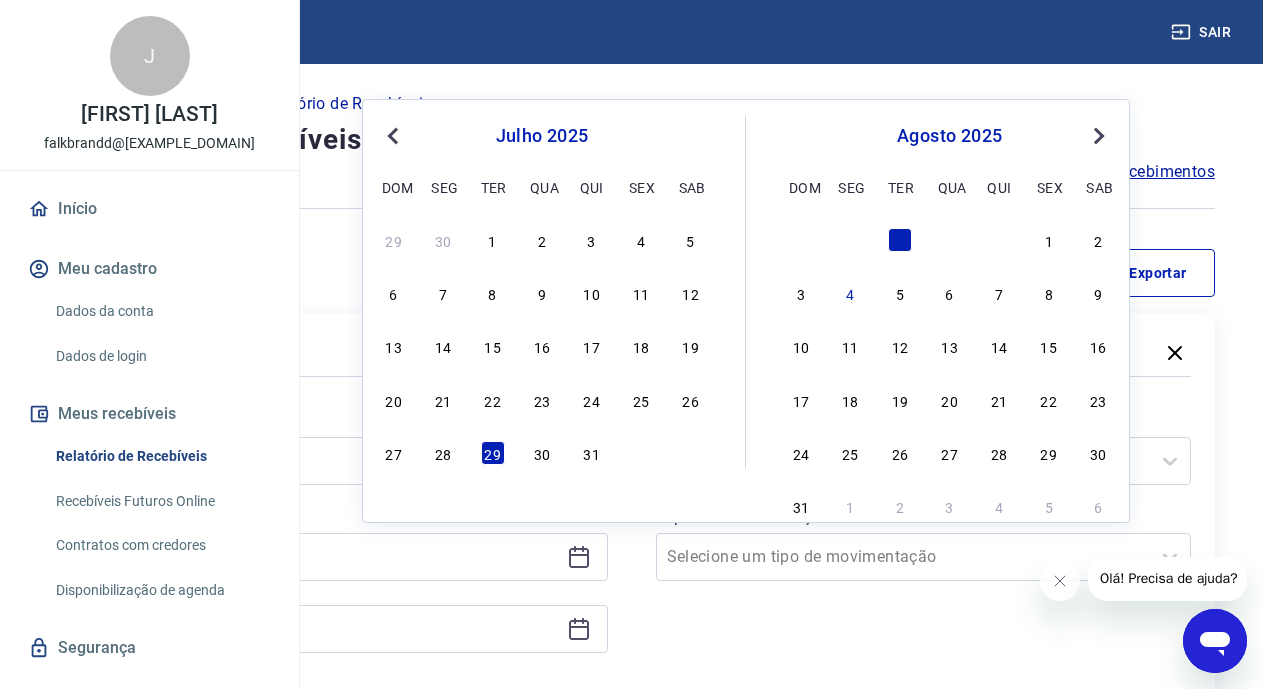 type on "[DAY]/[MONTH]/[YEAR]" 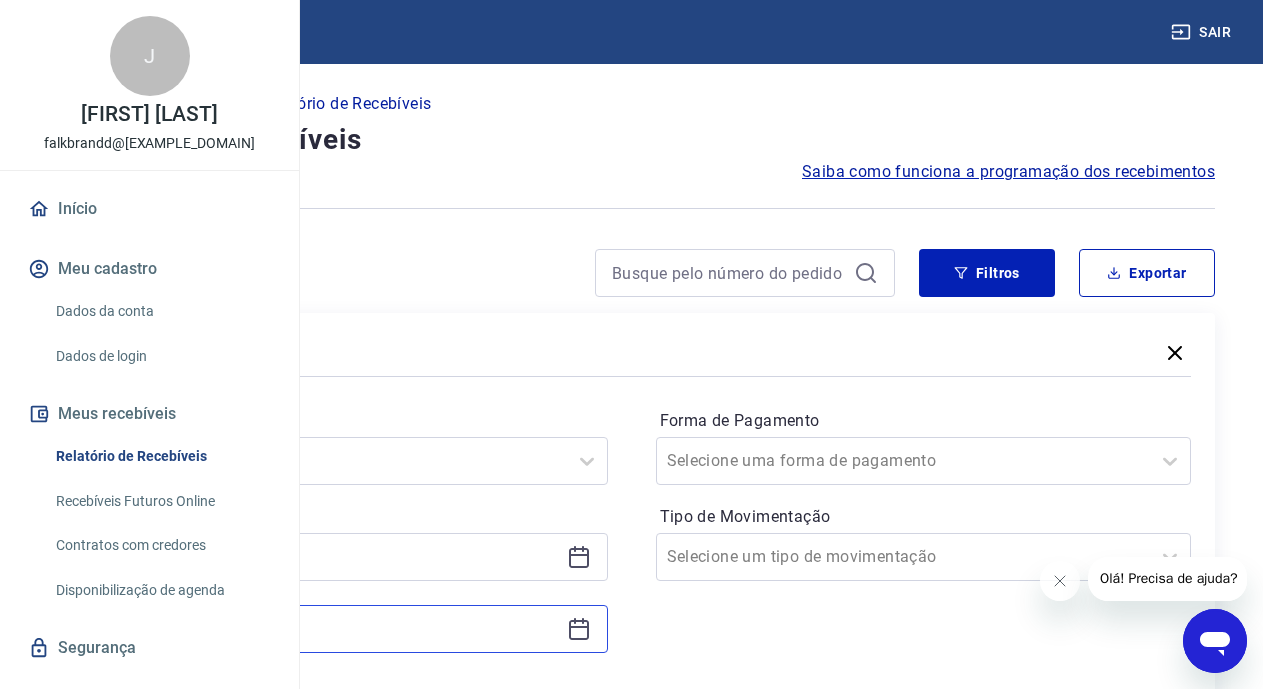 click on "29/07/2025" at bounding box center [324, 629] 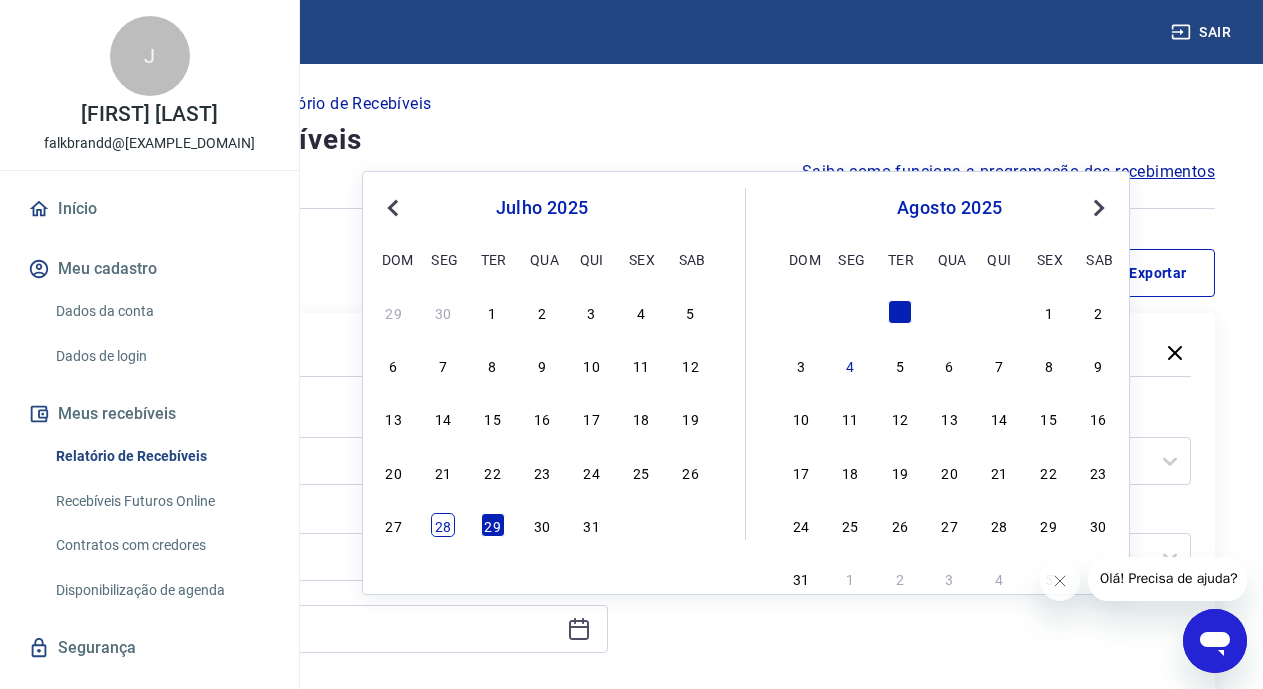 click on "28" at bounding box center (443, 525) 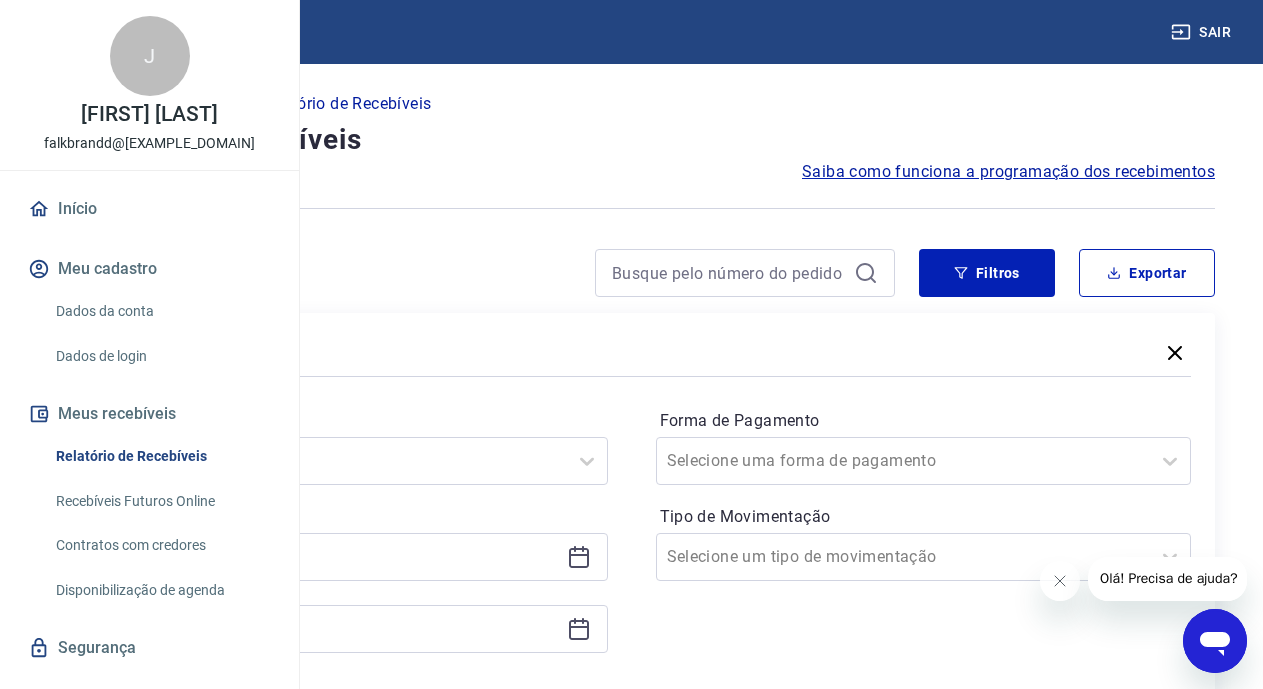 scroll, scrollTop: 252, scrollLeft: 0, axis: vertical 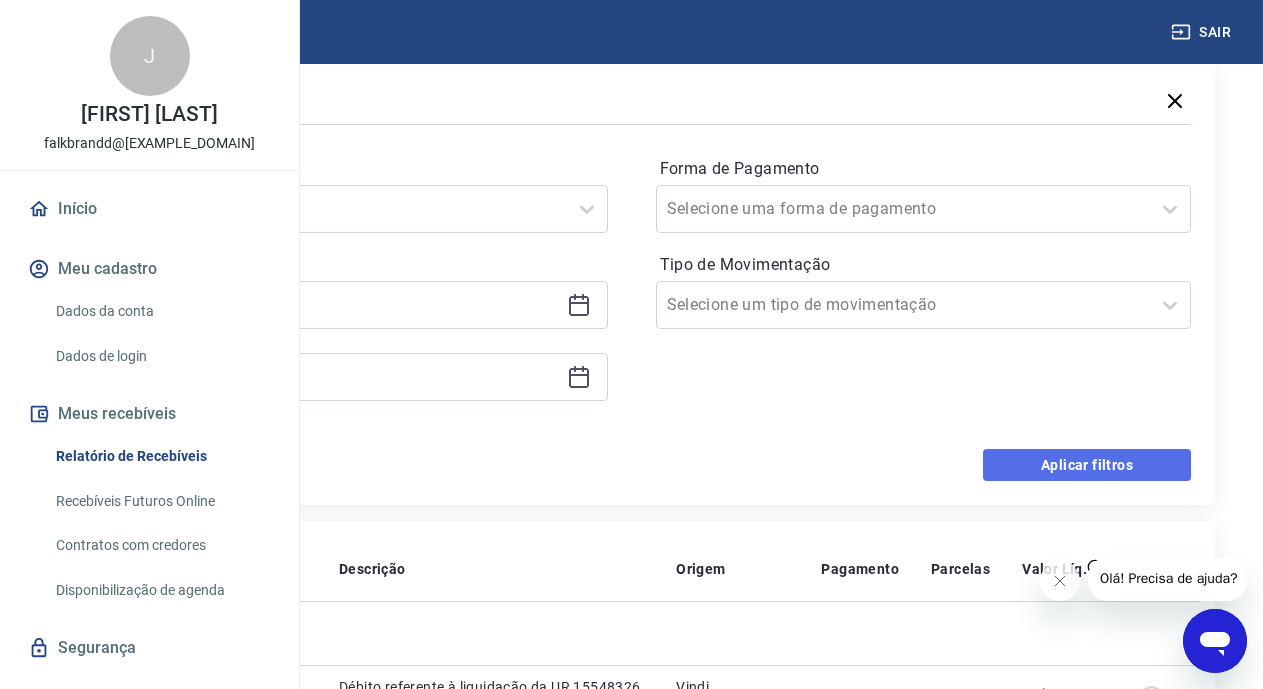 click on "Aplicar filtros" at bounding box center (1087, 465) 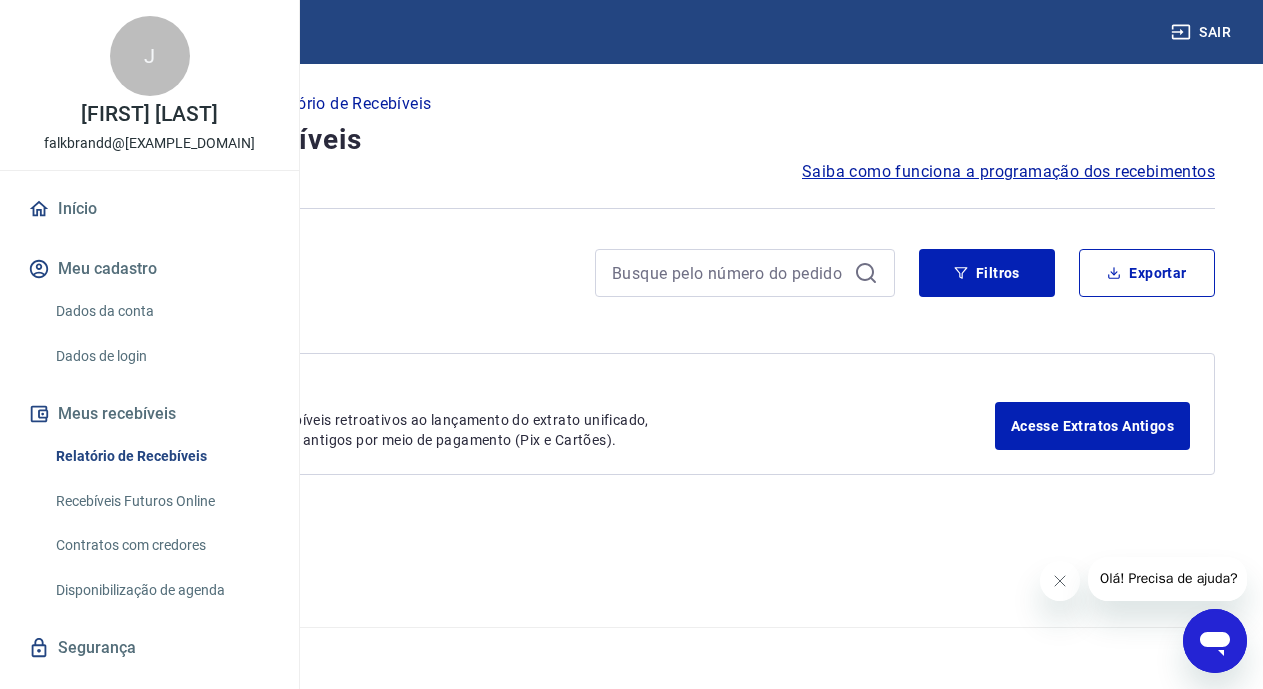 scroll, scrollTop: 0, scrollLeft: 0, axis: both 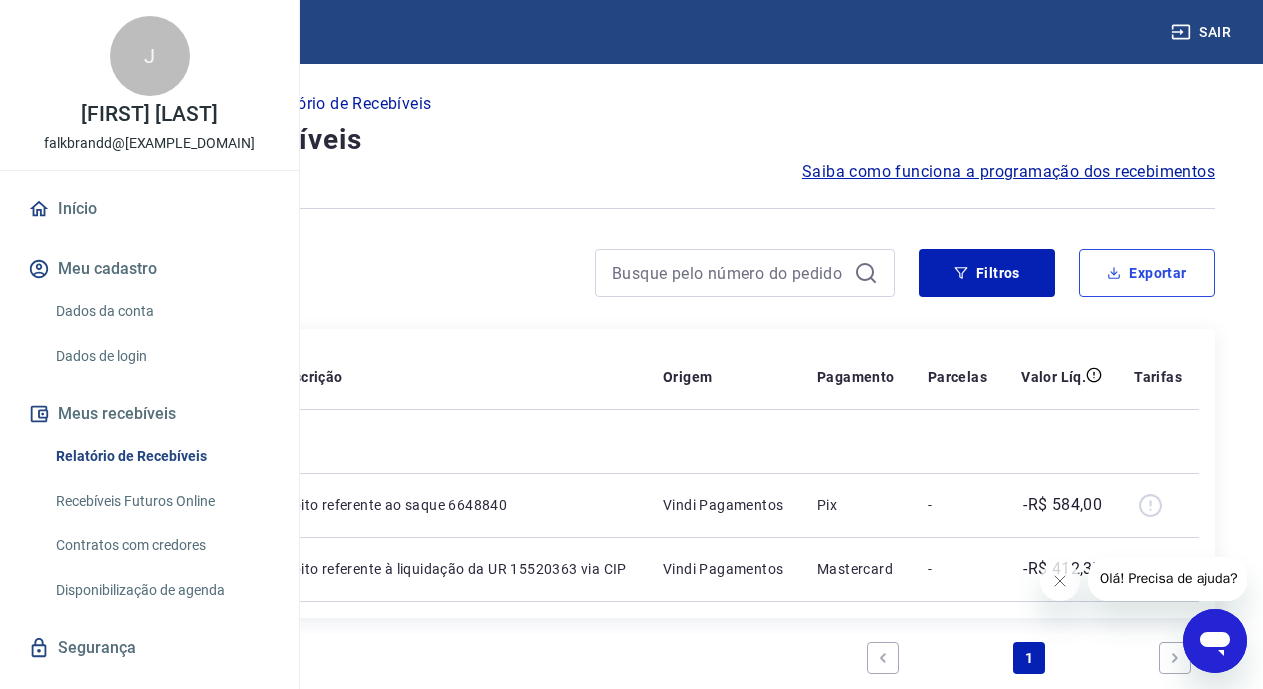 drag, startPoint x: 1167, startPoint y: 258, endPoint x: 1155, endPoint y: 267, distance: 15 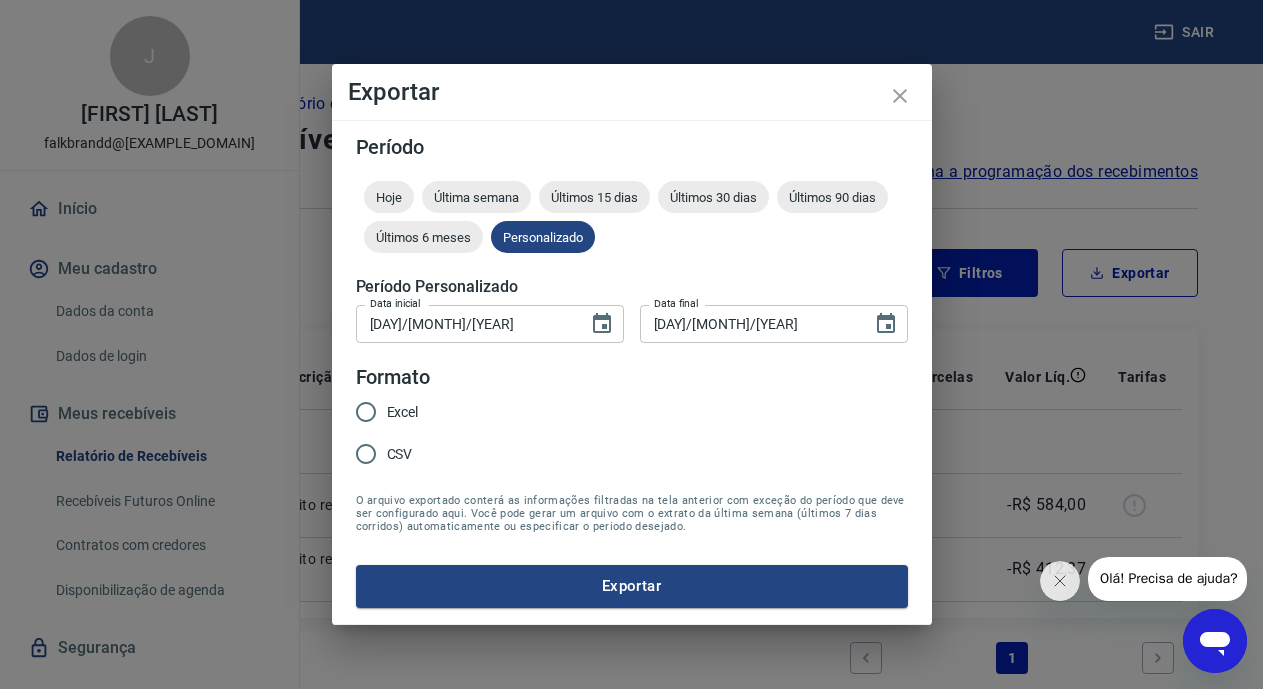 type on "[DAY]/[MONTH]/[YEAR]" 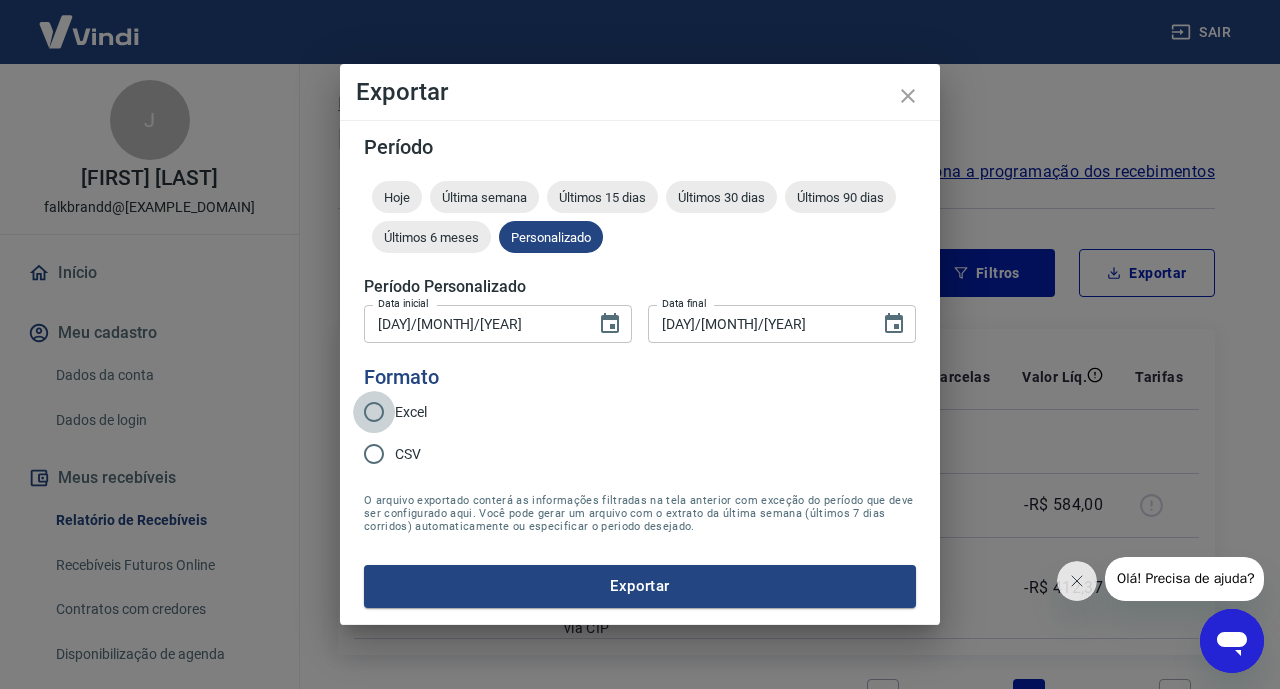 drag, startPoint x: 371, startPoint y: 412, endPoint x: 361, endPoint y: 416, distance: 10.770329 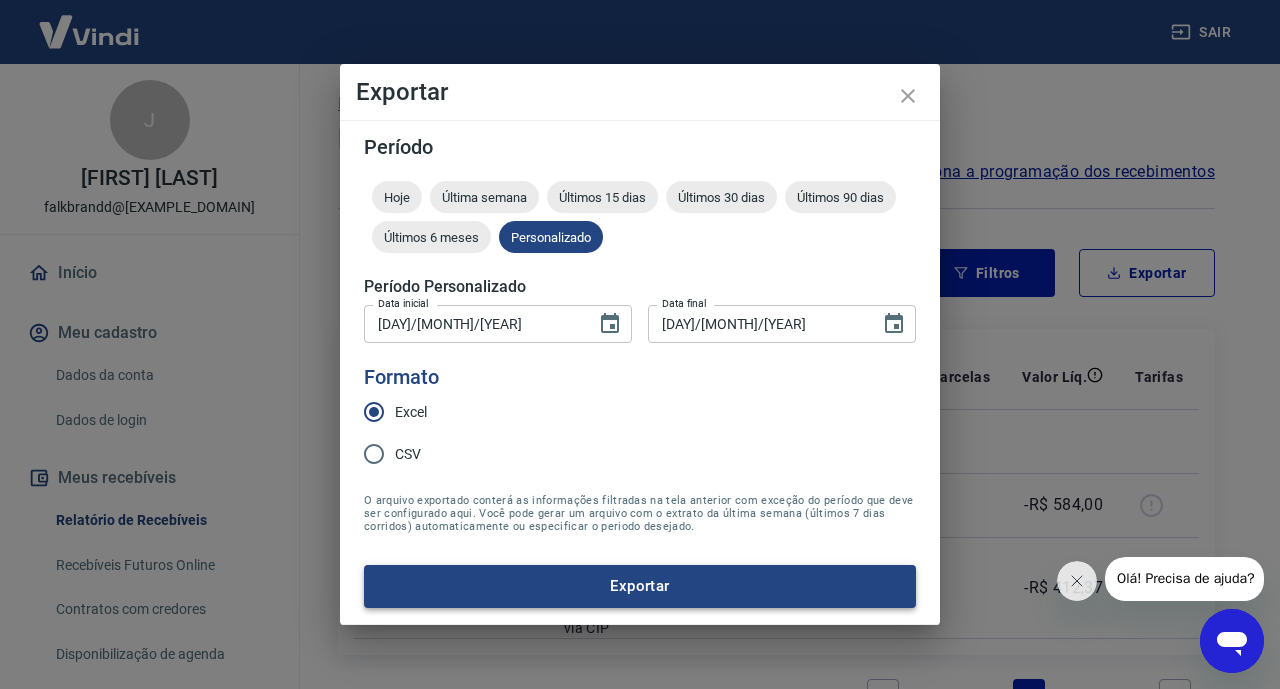 click on "Exportar" at bounding box center [640, 586] 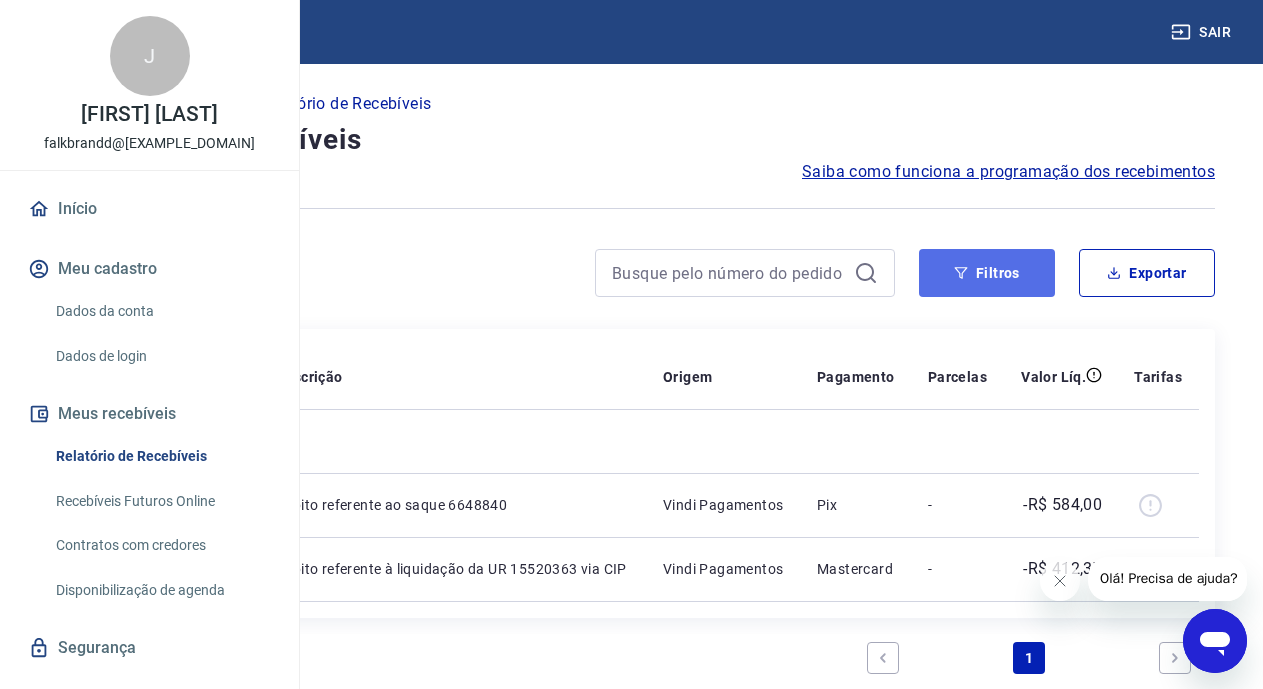 click 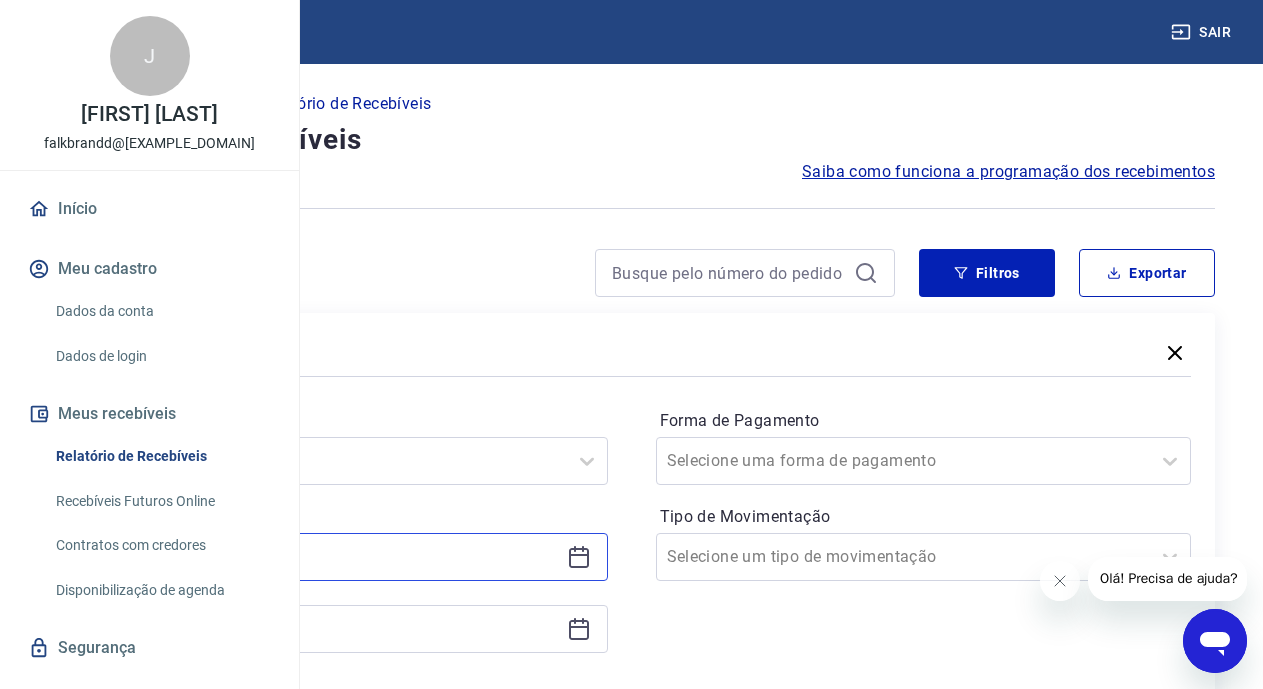 click on "[DAY]/[MONTH]/[YEAR]" at bounding box center (324, 557) 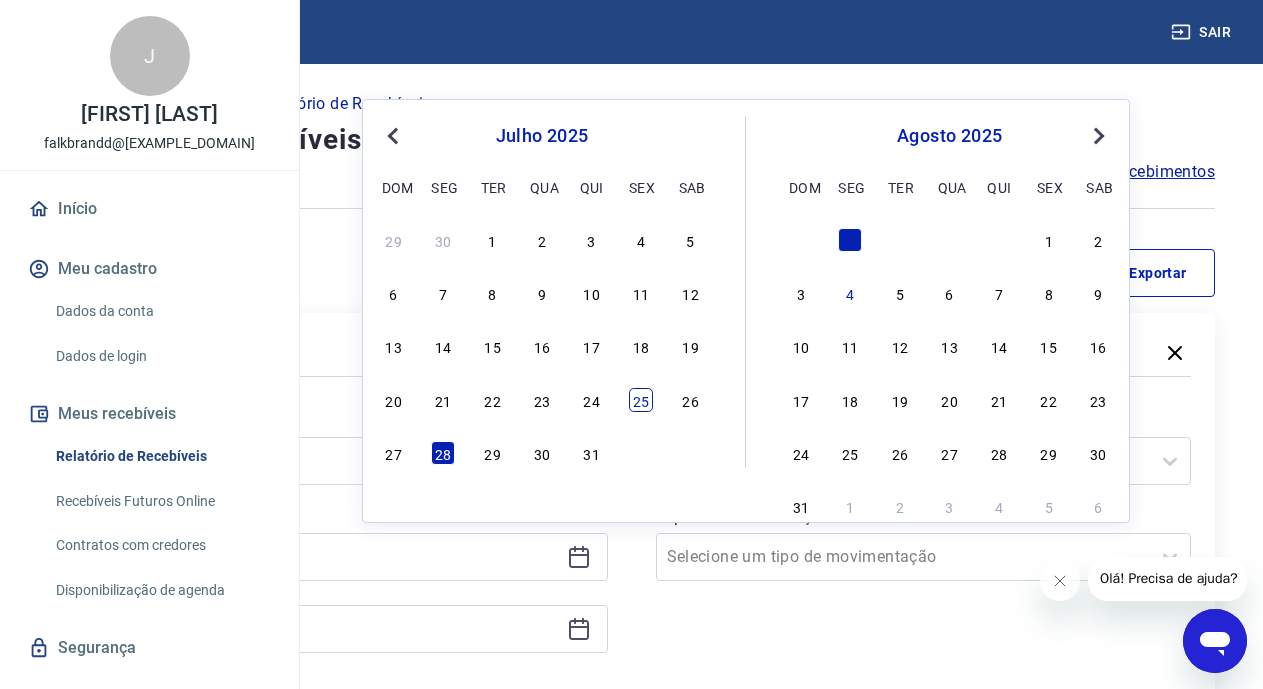 click on "25" at bounding box center (641, 400) 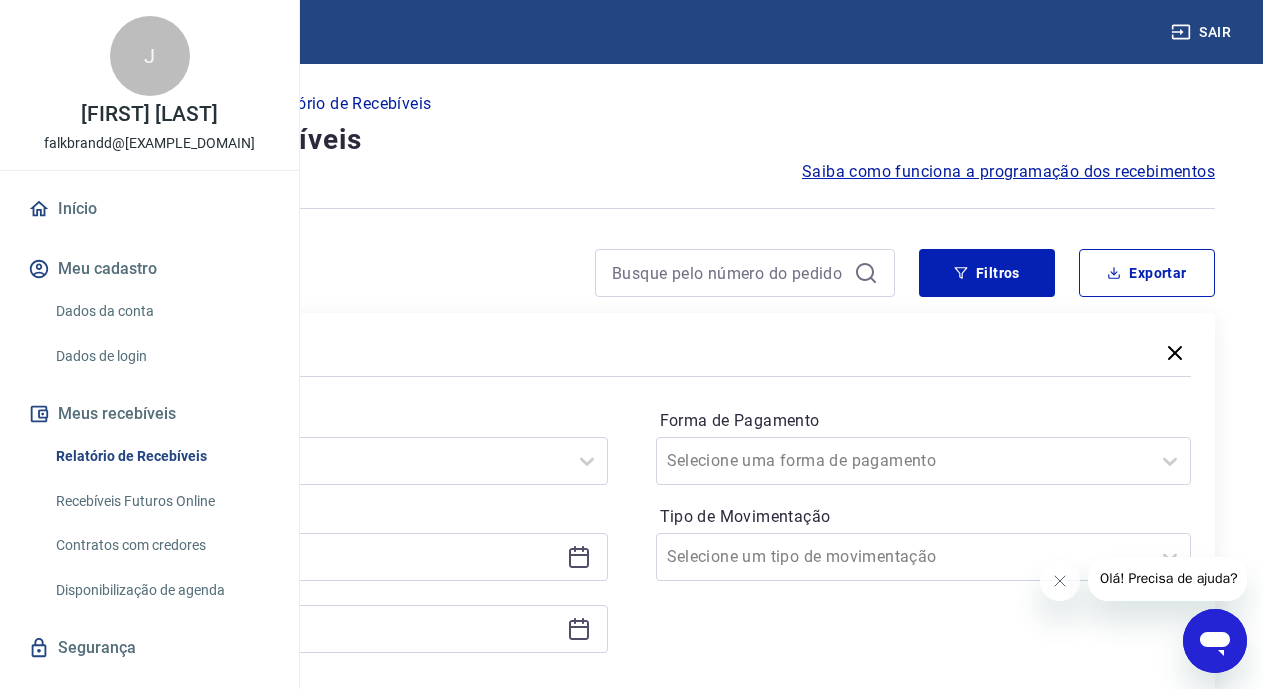 type on "[DAY]/[MONTH]/[YEAR]" 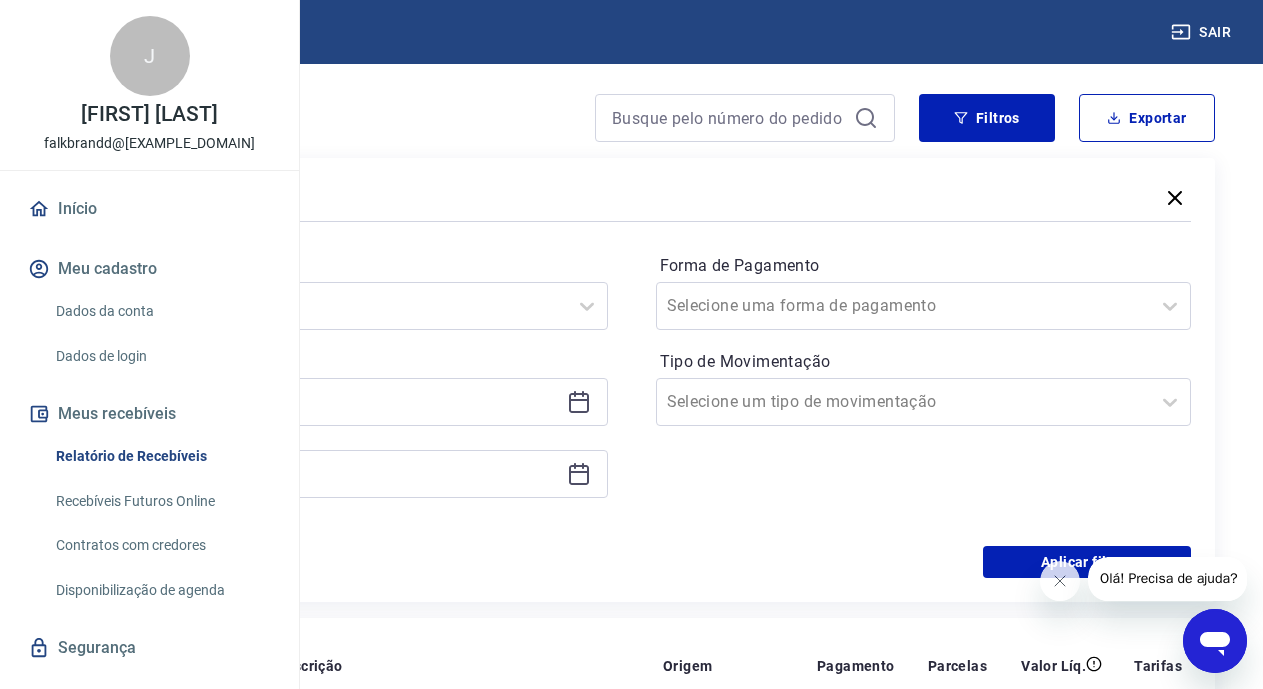 scroll, scrollTop: 163, scrollLeft: 0, axis: vertical 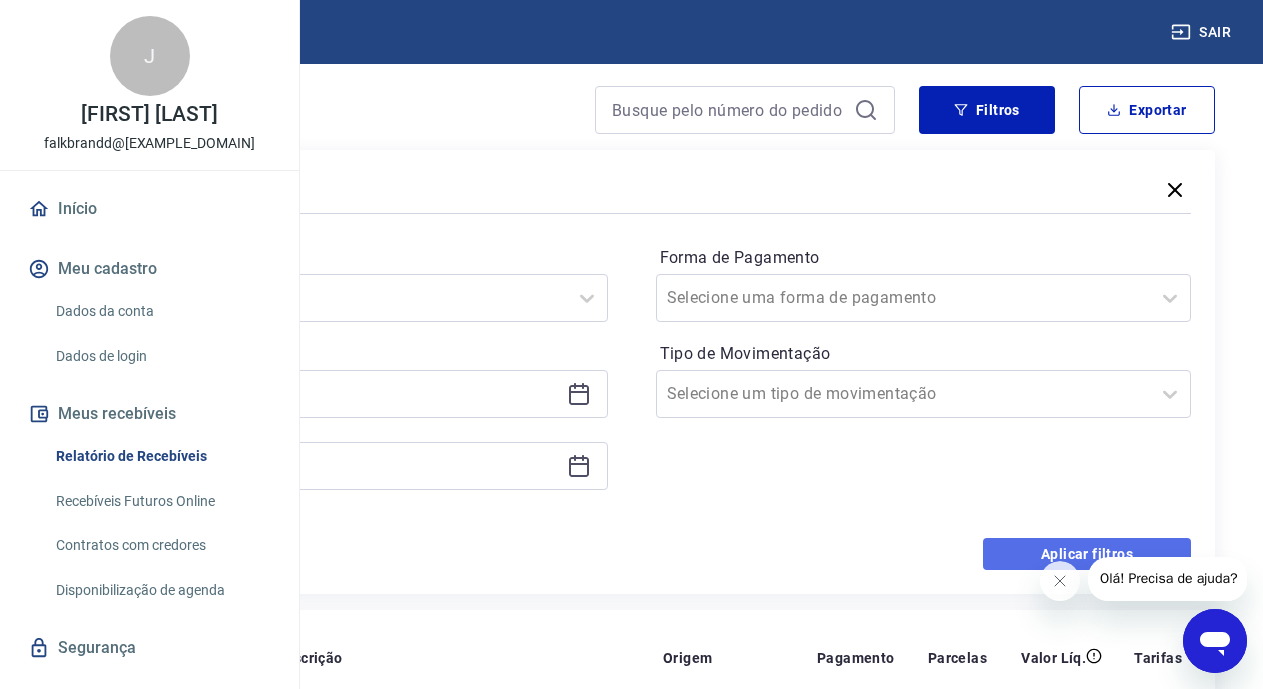 click on "Aplicar filtros" at bounding box center (1087, 554) 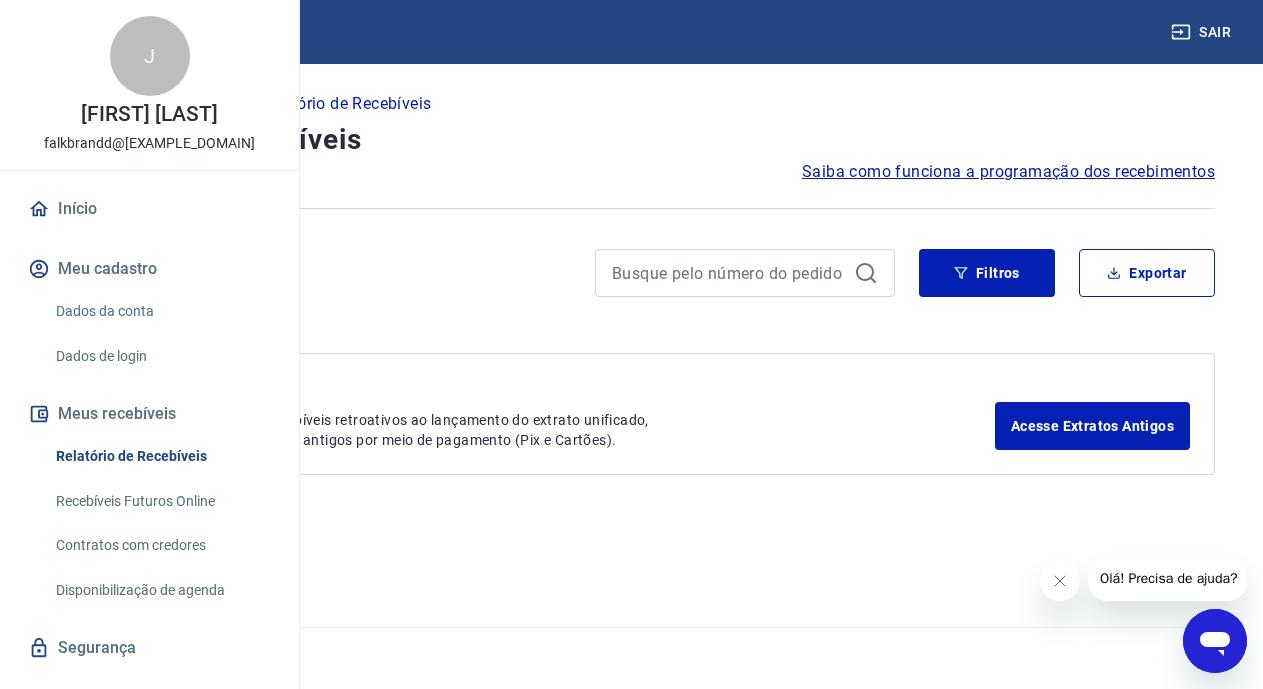 scroll, scrollTop: 0, scrollLeft: 0, axis: both 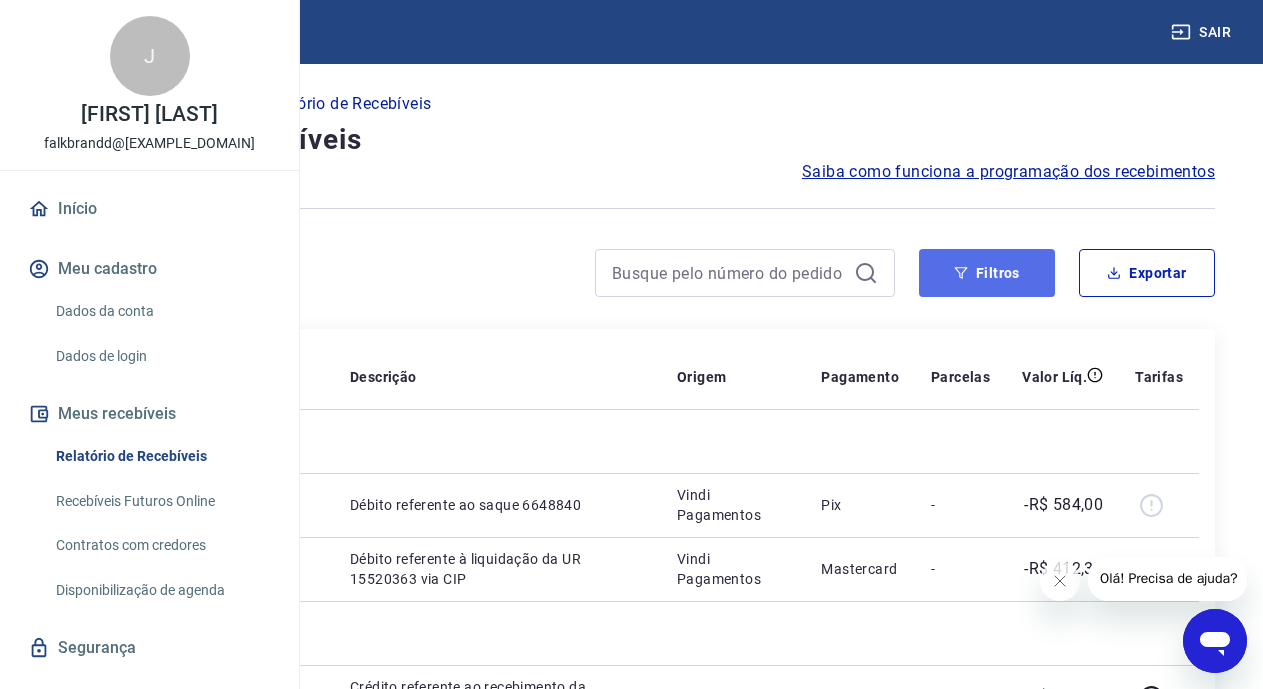 click on "Filtros" at bounding box center (987, 273) 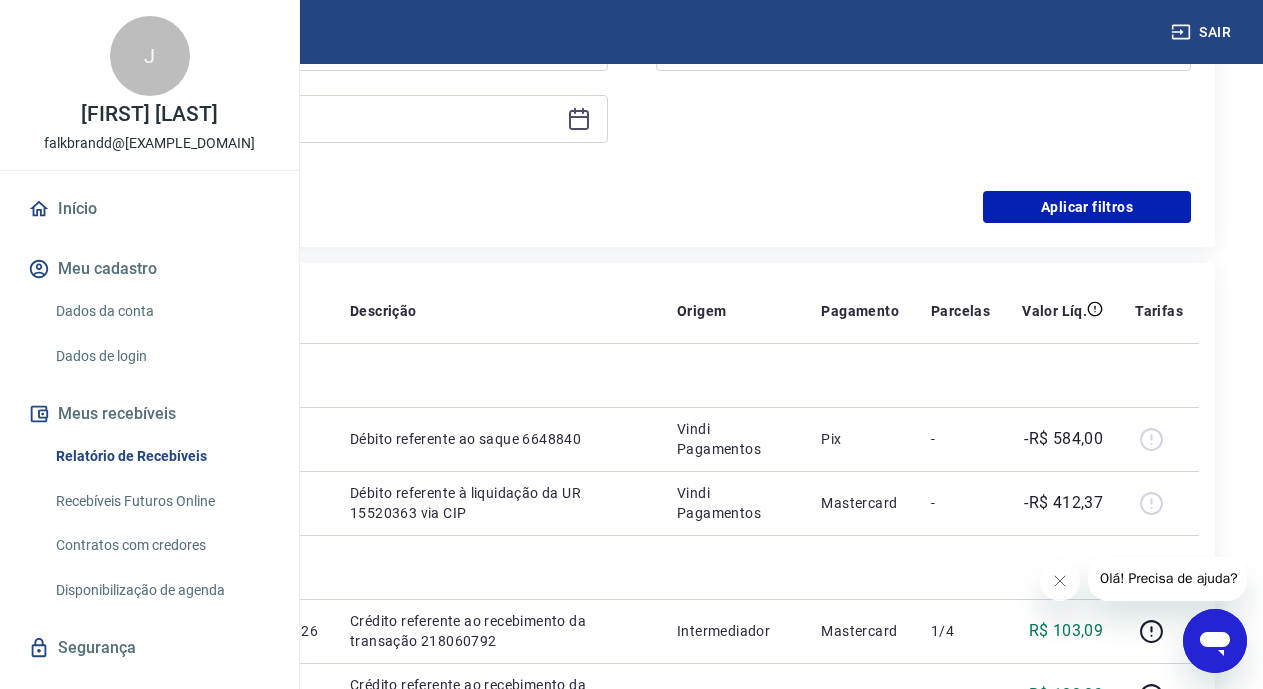 scroll, scrollTop: 530, scrollLeft: 0, axis: vertical 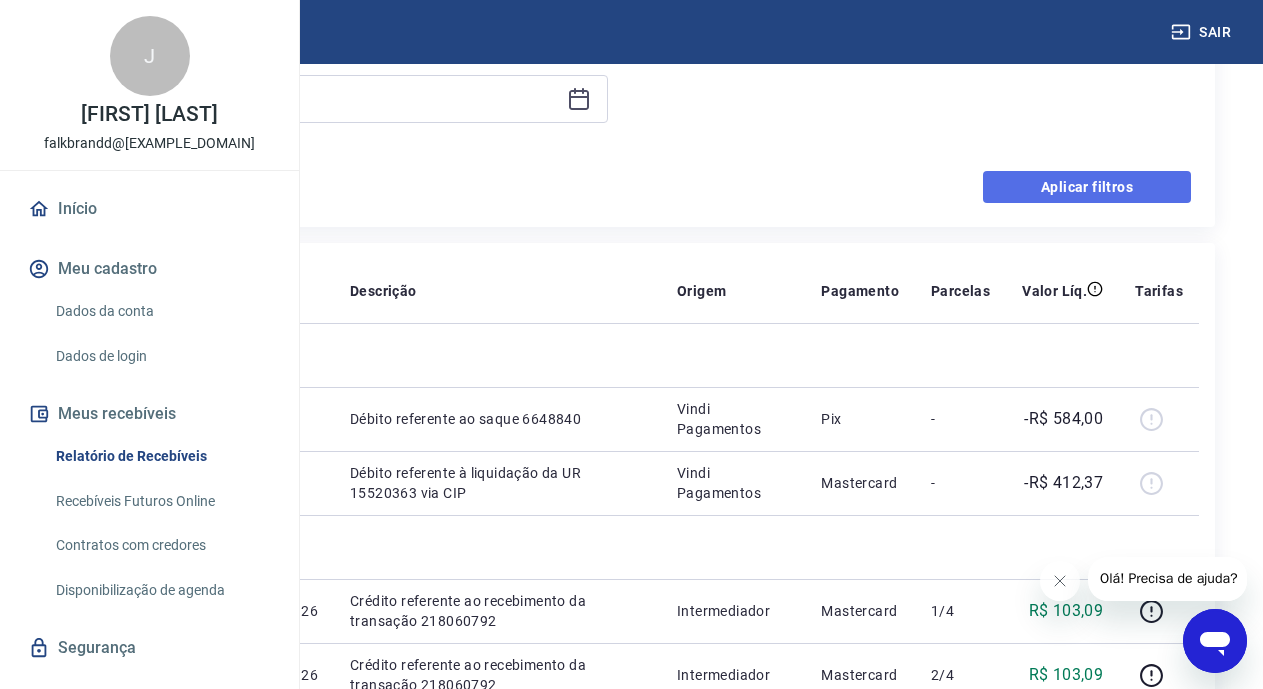 click on "Aplicar filtros" at bounding box center [1087, 187] 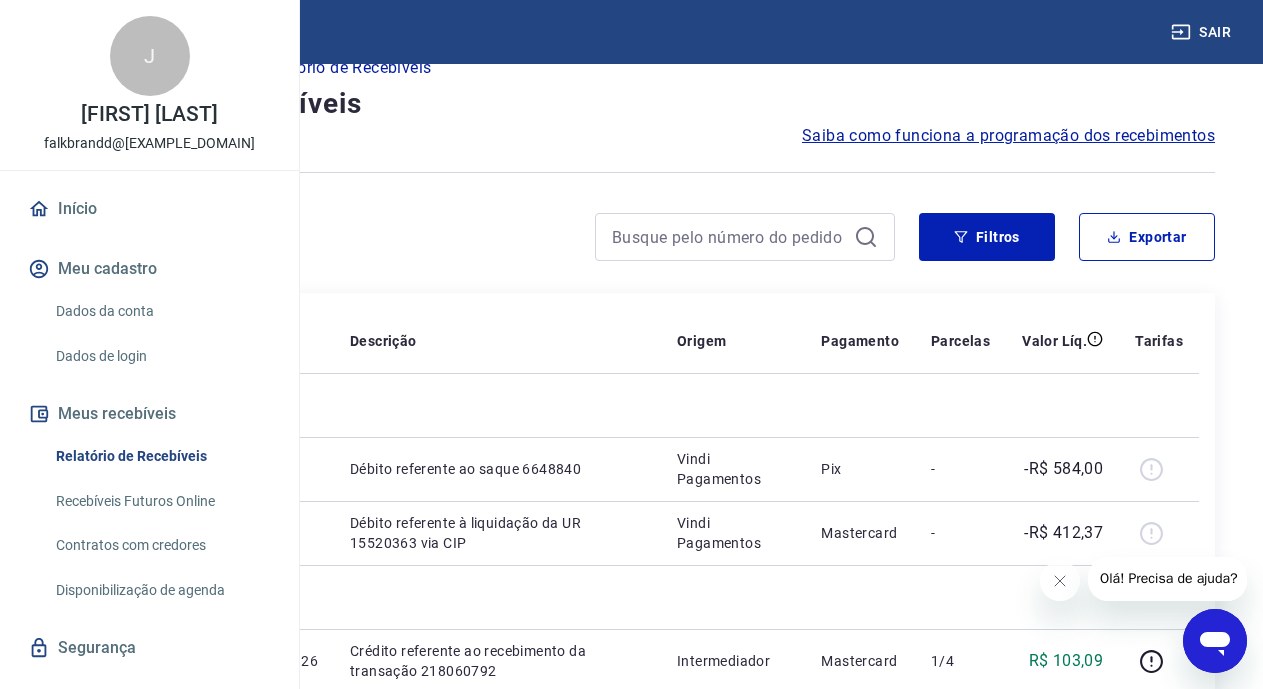 scroll, scrollTop: 0, scrollLeft: 0, axis: both 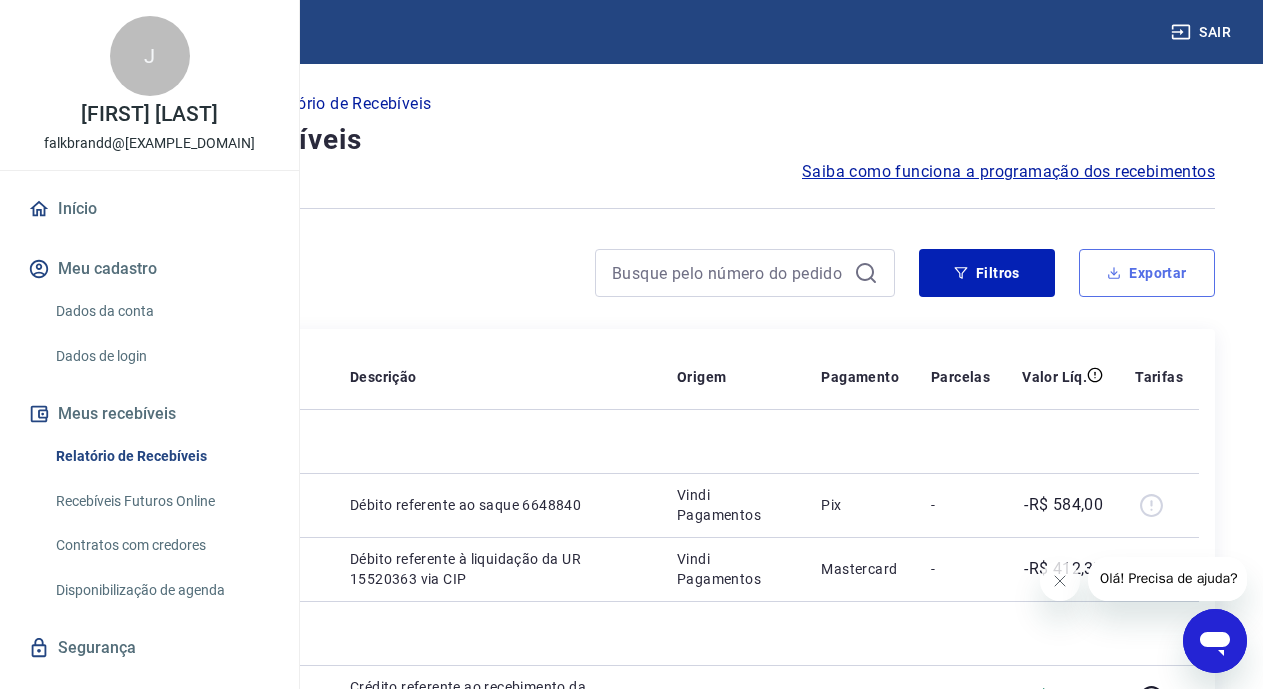 click on "Exportar" at bounding box center [1147, 273] 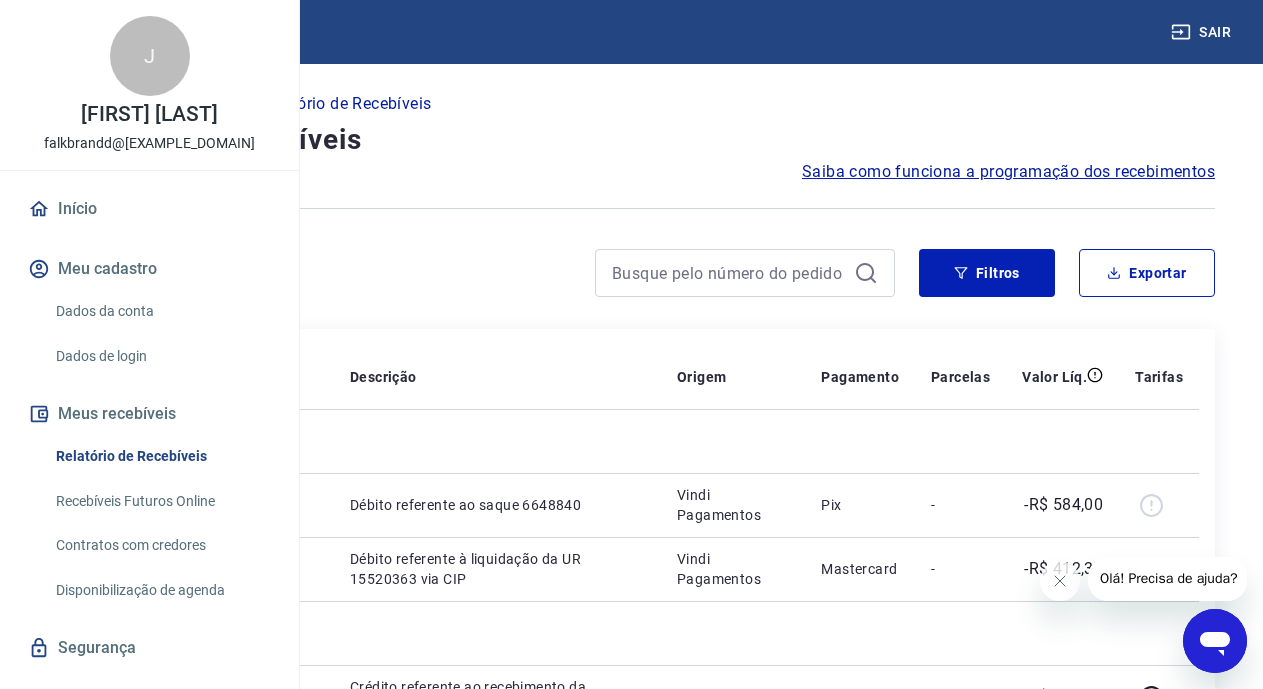 type on "[DAY]/[MONTH]/[YEAR]" 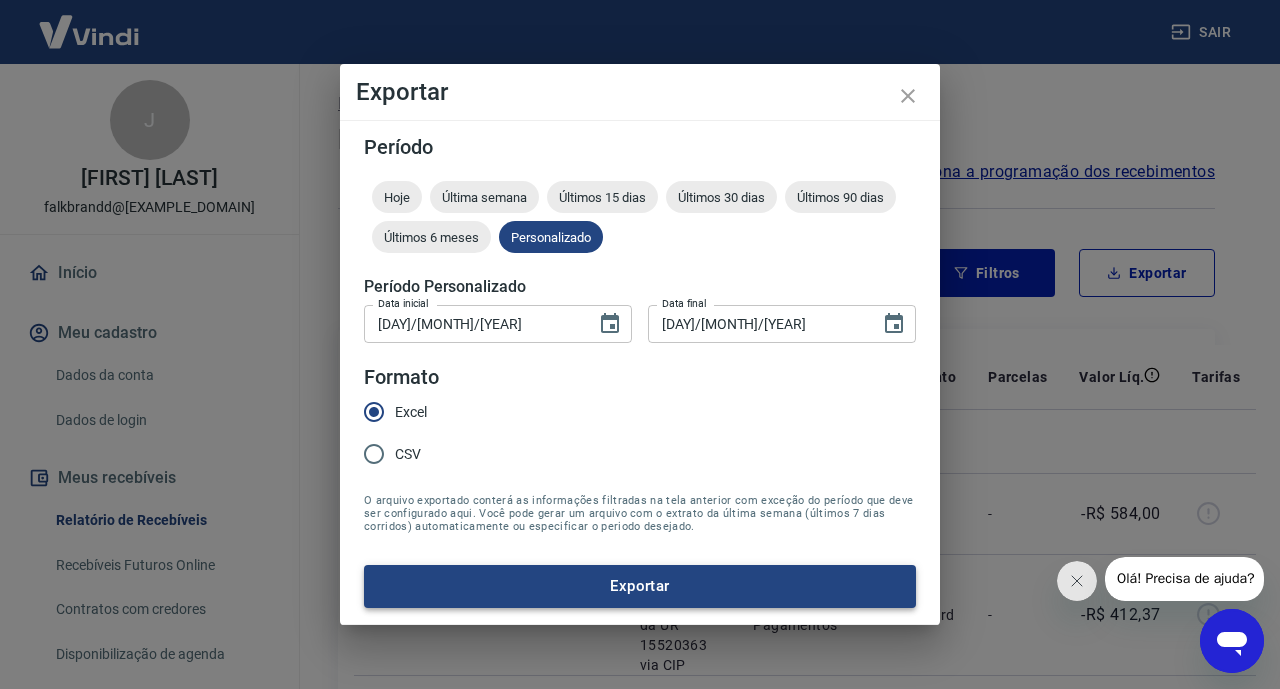 click on "Exportar" at bounding box center [640, 586] 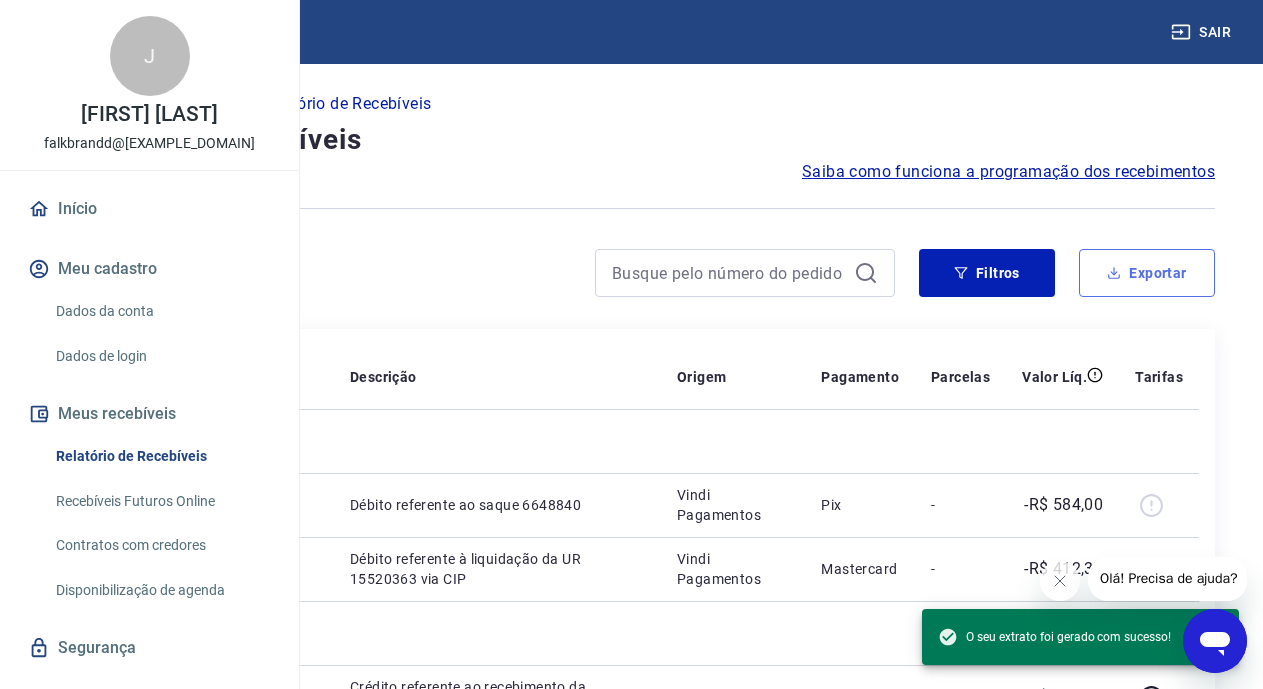 click on "Exportar" at bounding box center [1147, 273] 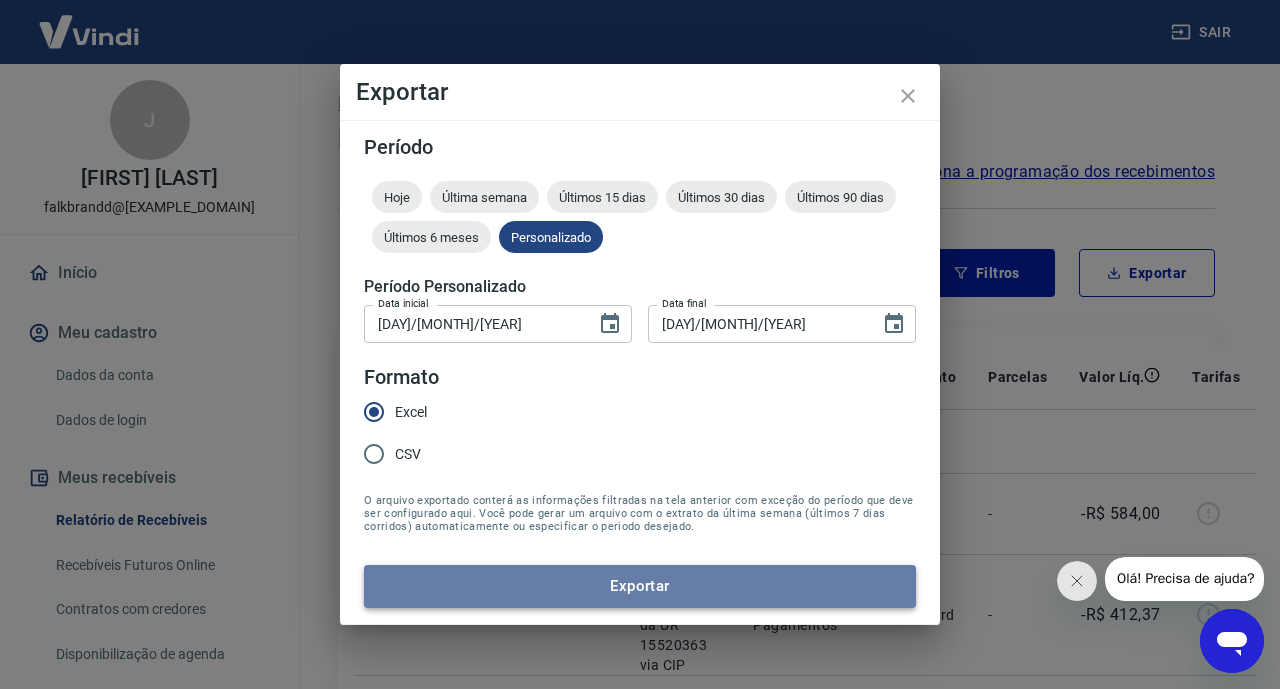 click on "Exportar" at bounding box center [640, 586] 